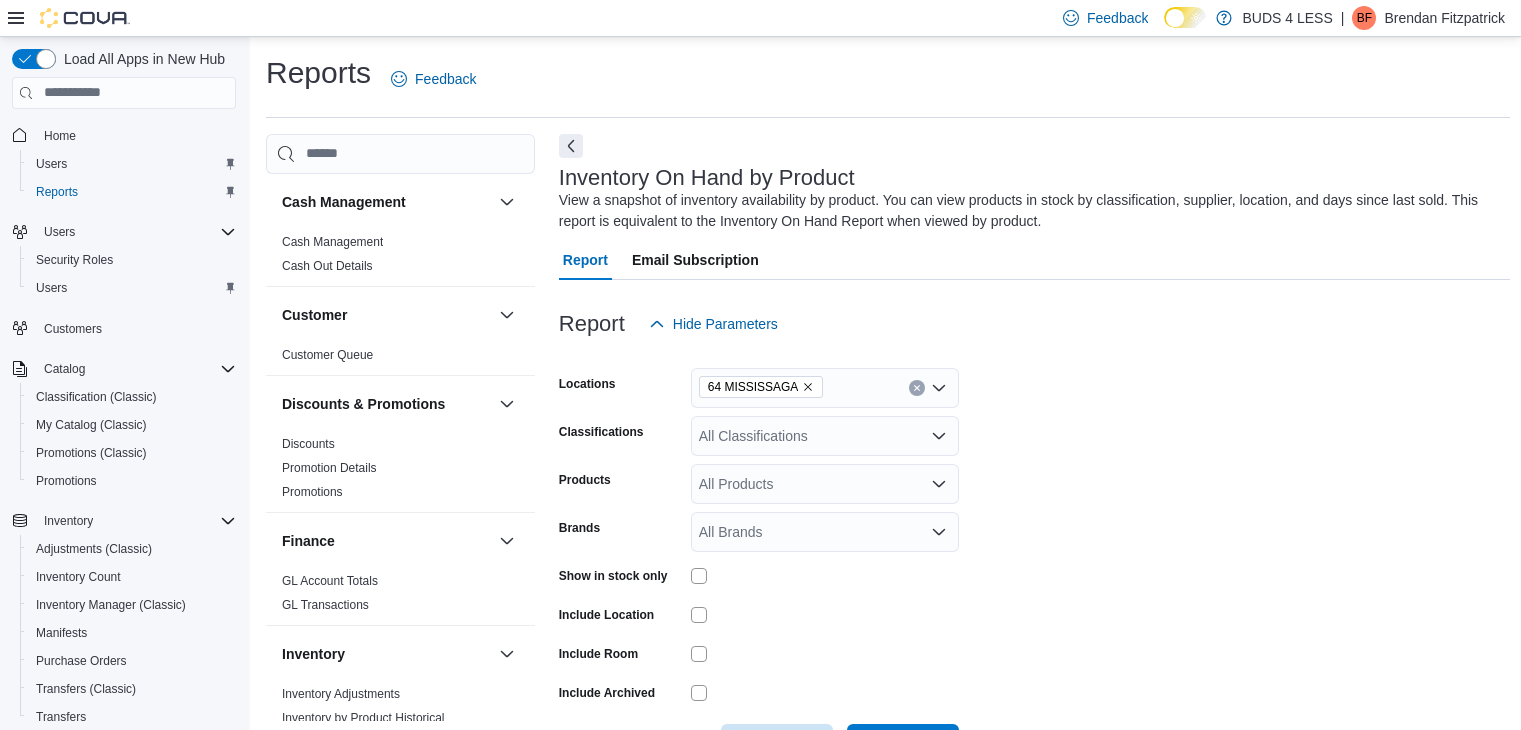 scroll, scrollTop: 681, scrollLeft: 0, axis: vertical 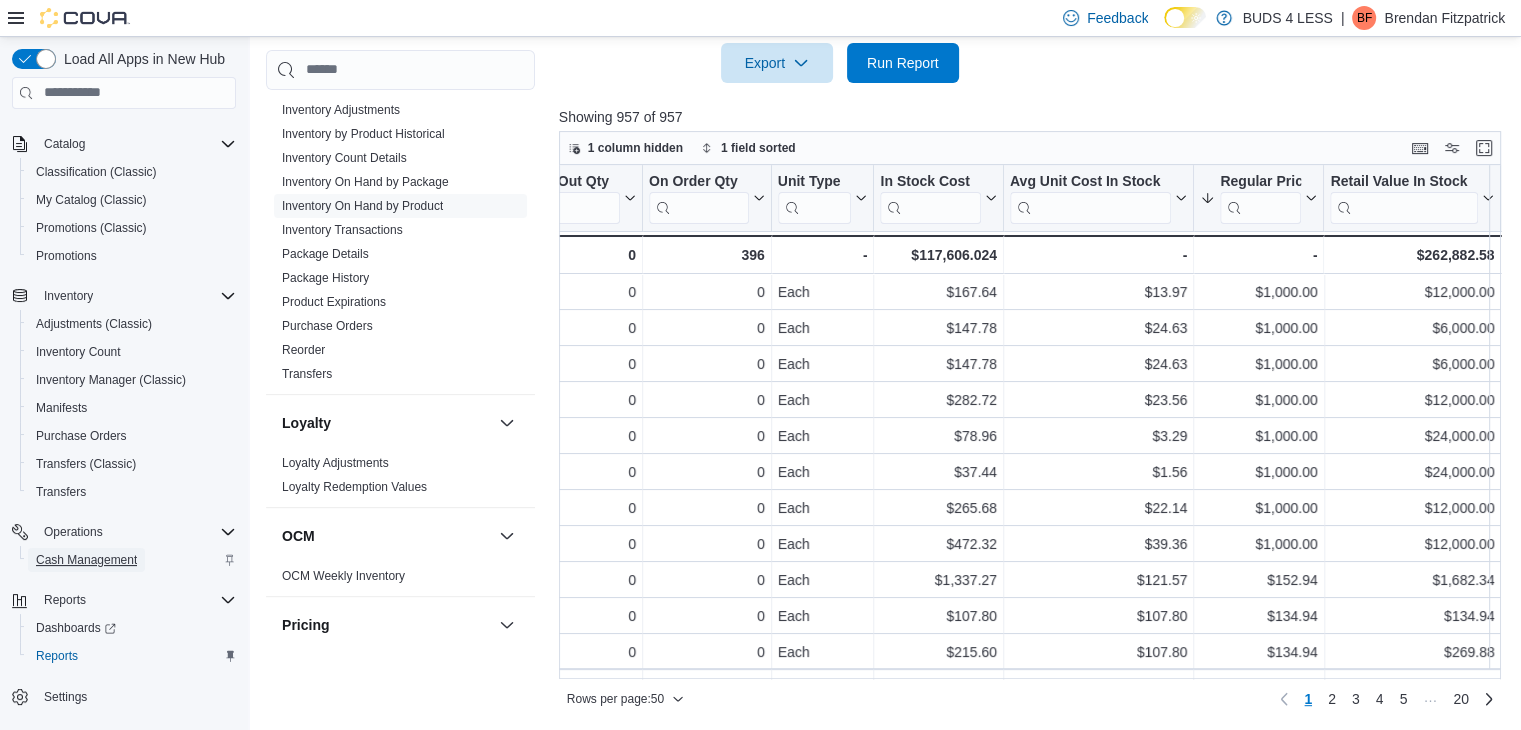 click on "Cash Management" at bounding box center (86, 560) 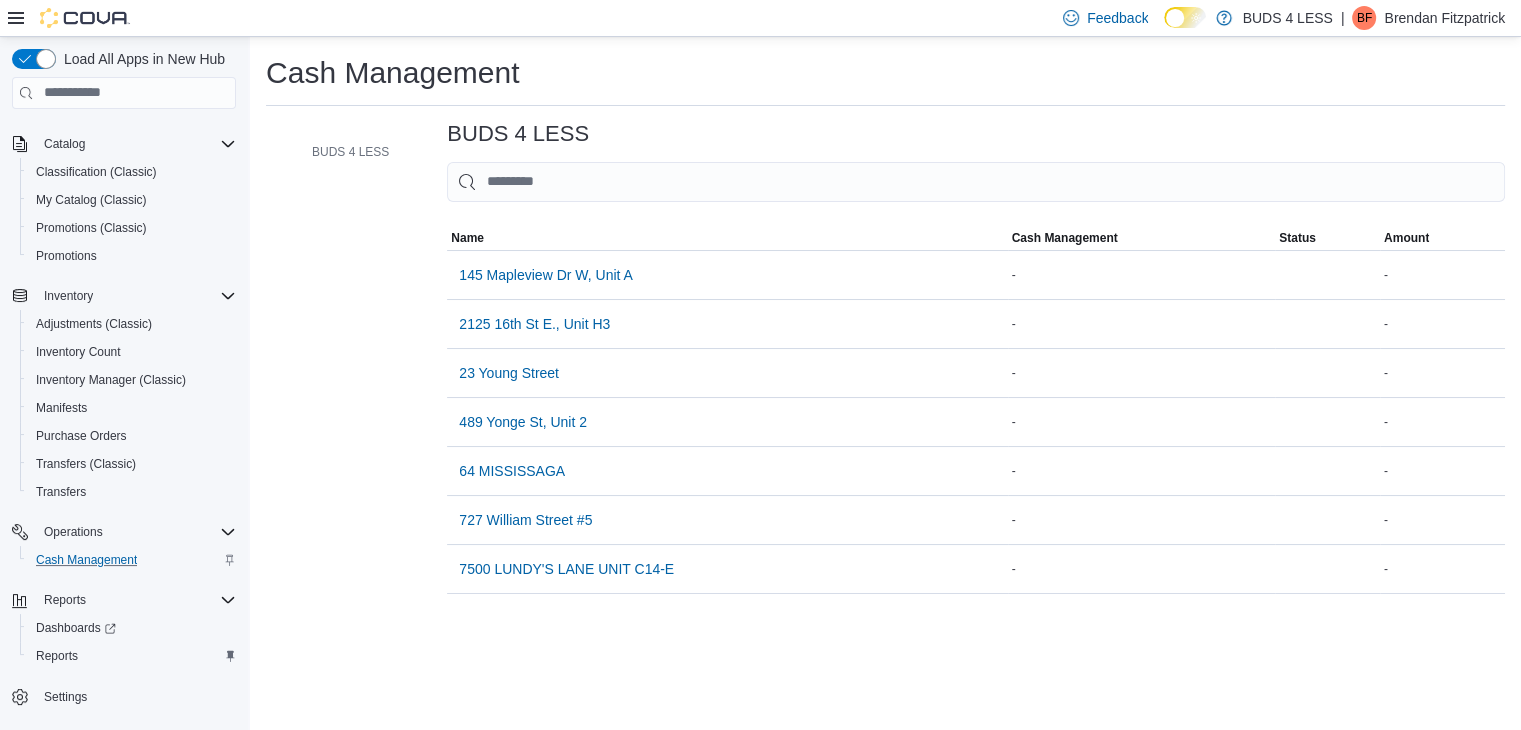 scroll, scrollTop: 0, scrollLeft: 0, axis: both 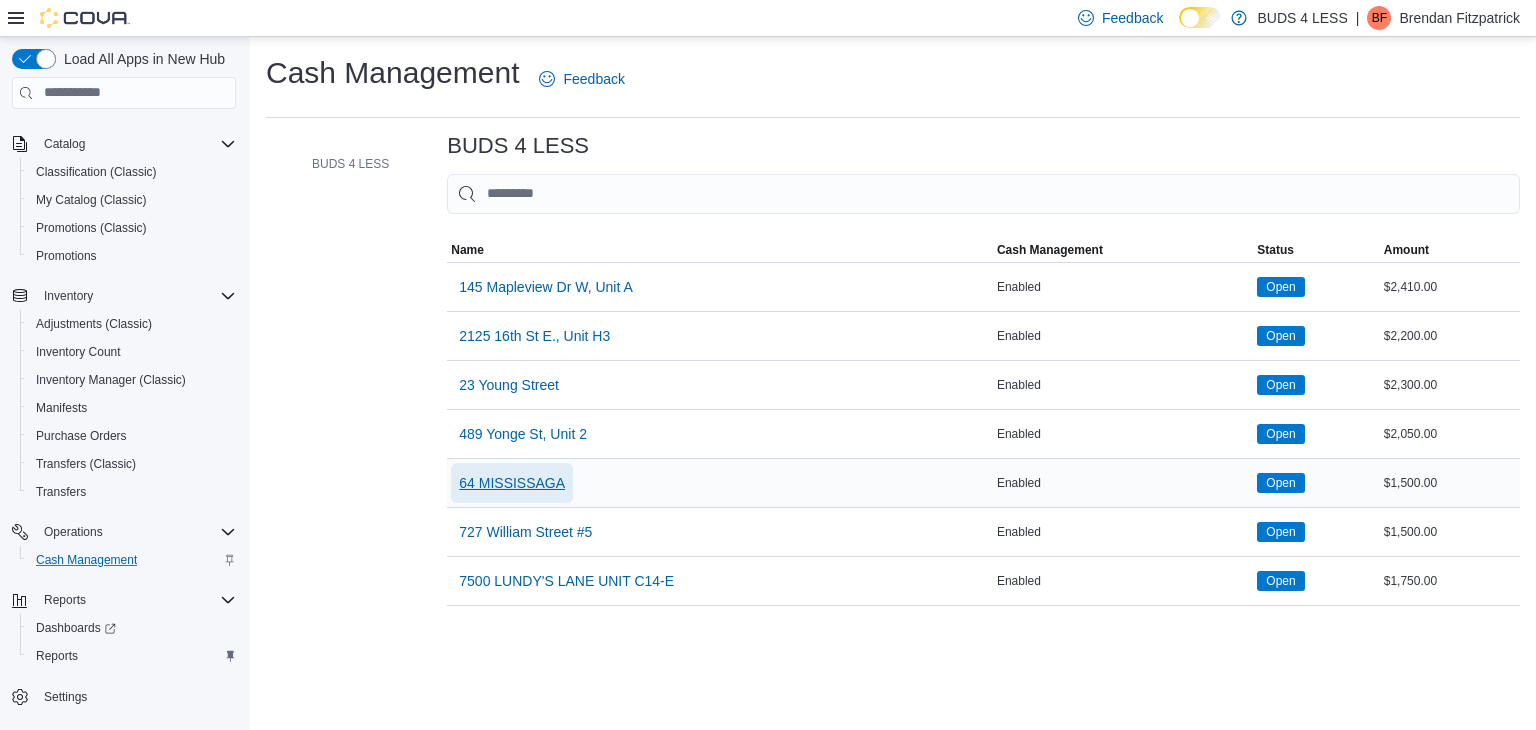 click on "64 MISSISSAGA" at bounding box center [512, 483] 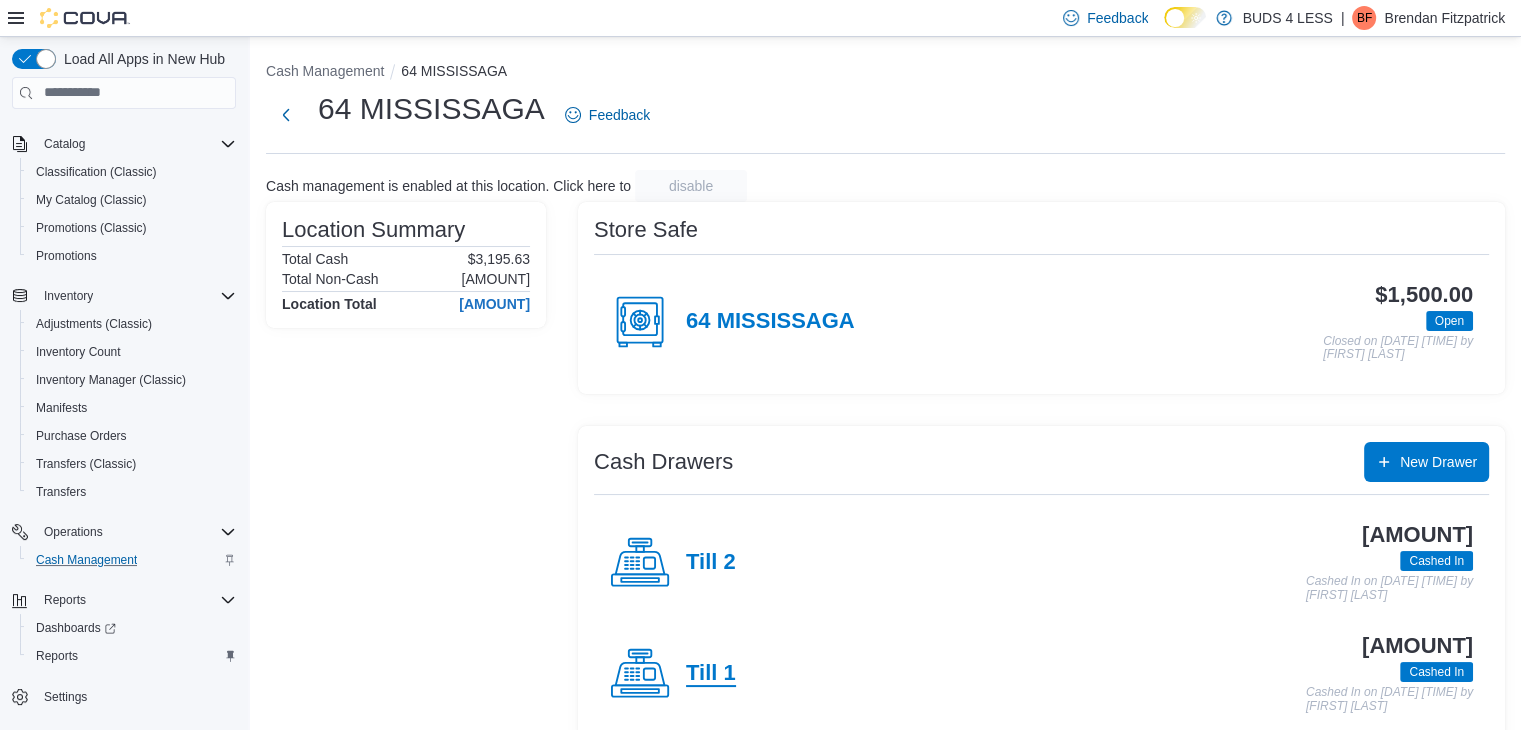 click on "Till 1" at bounding box center (711, 674) 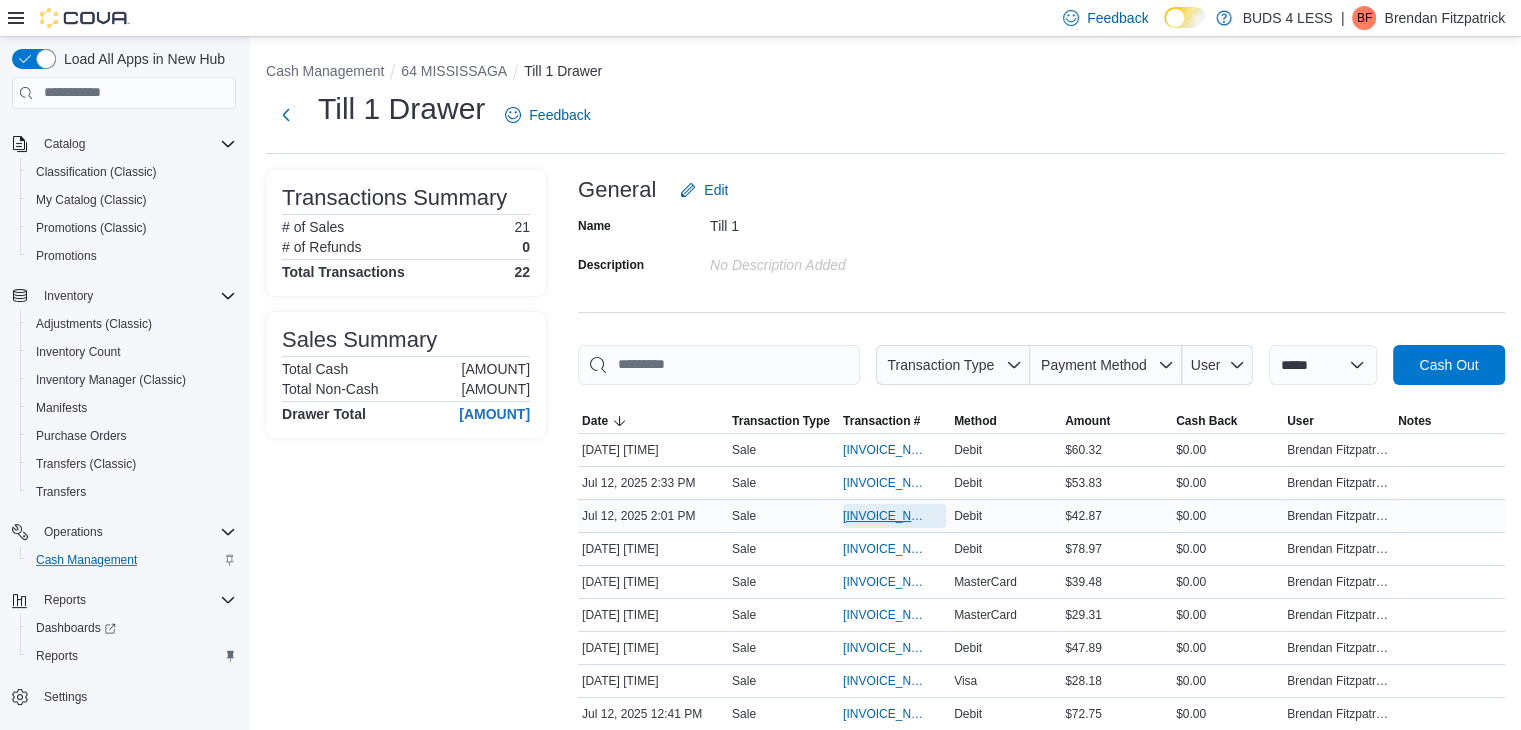 click on "[INVOICE_NUMBER]" at bounding box center (884, 516) 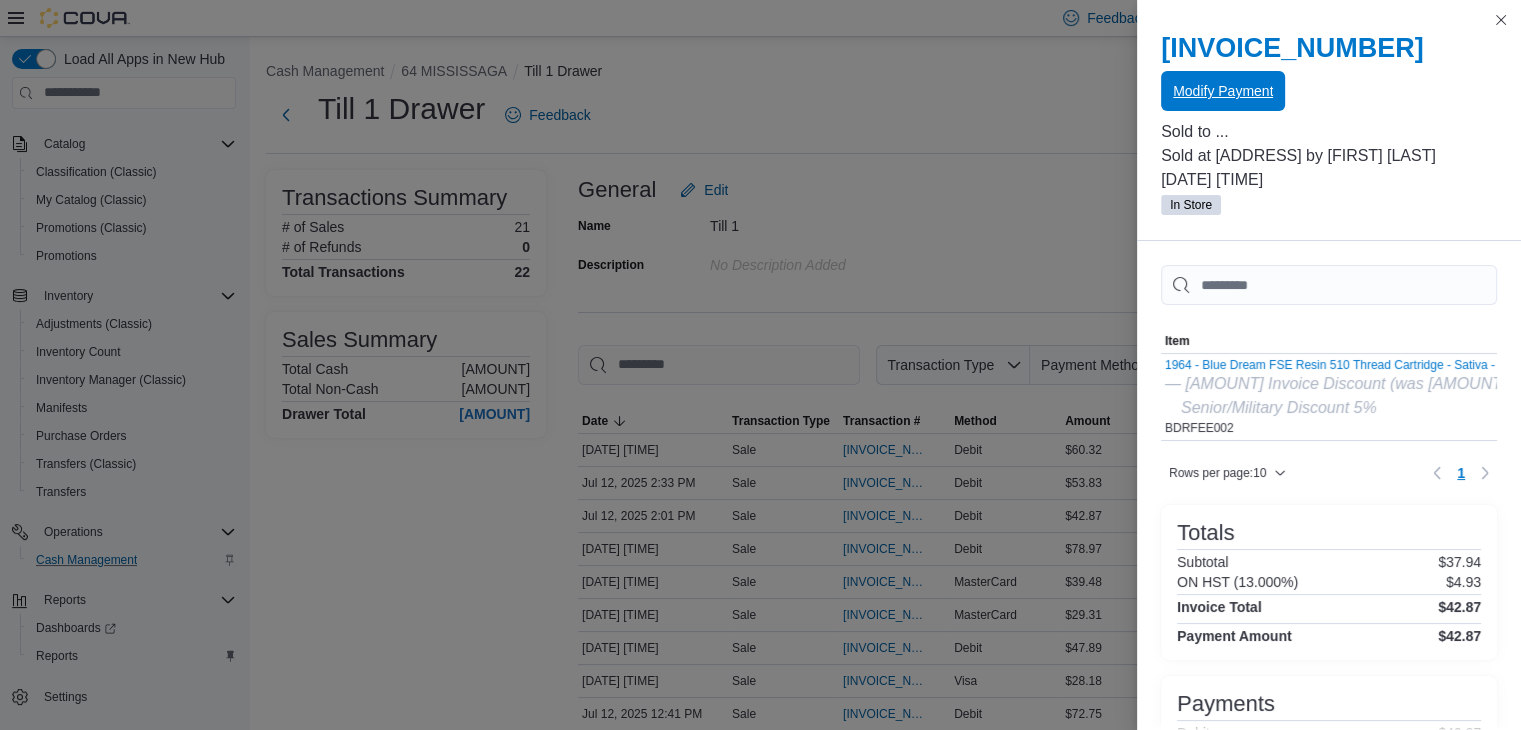 click on "Modify Payment" at bounding box center (1223, 91) 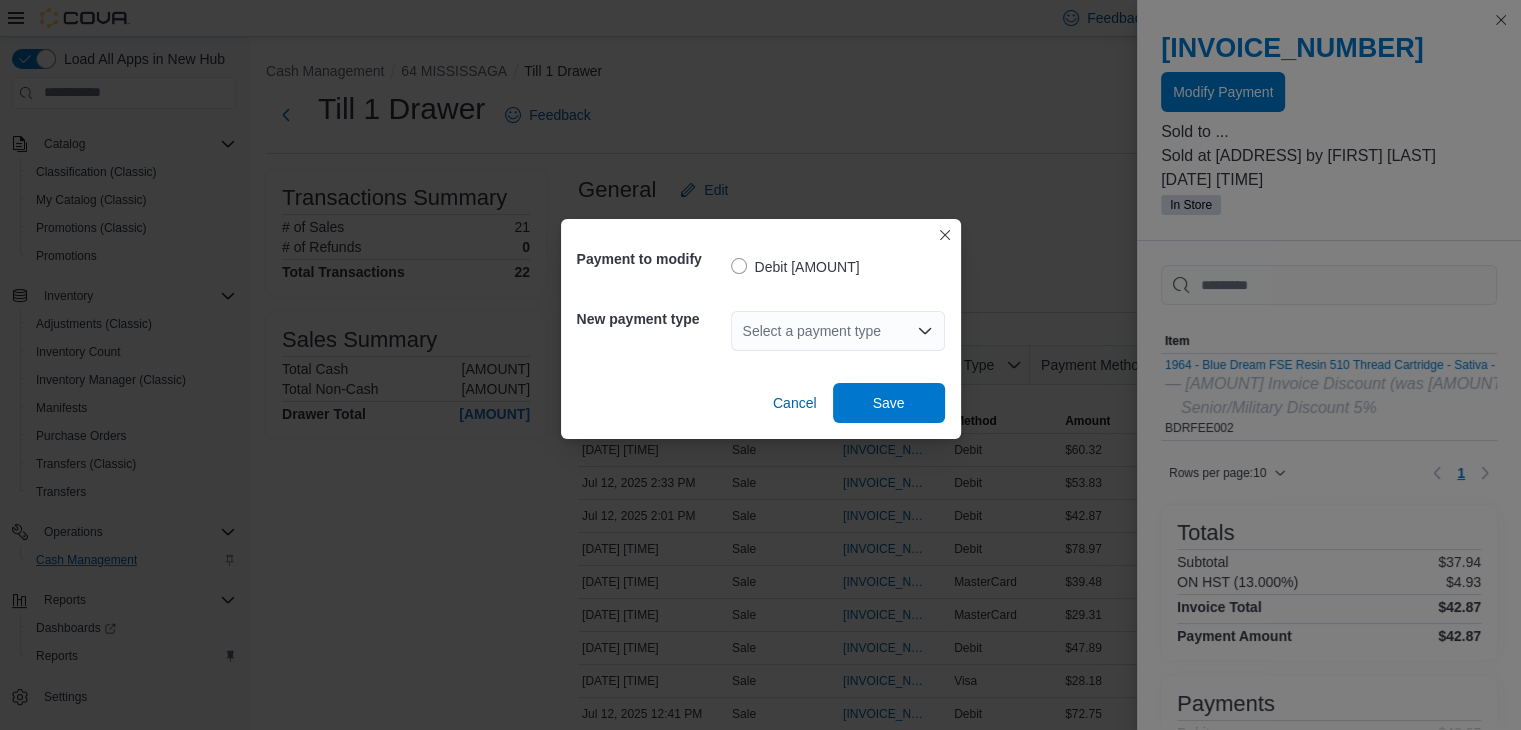 click on "Select a payment type" at bounding box center (838, 331) 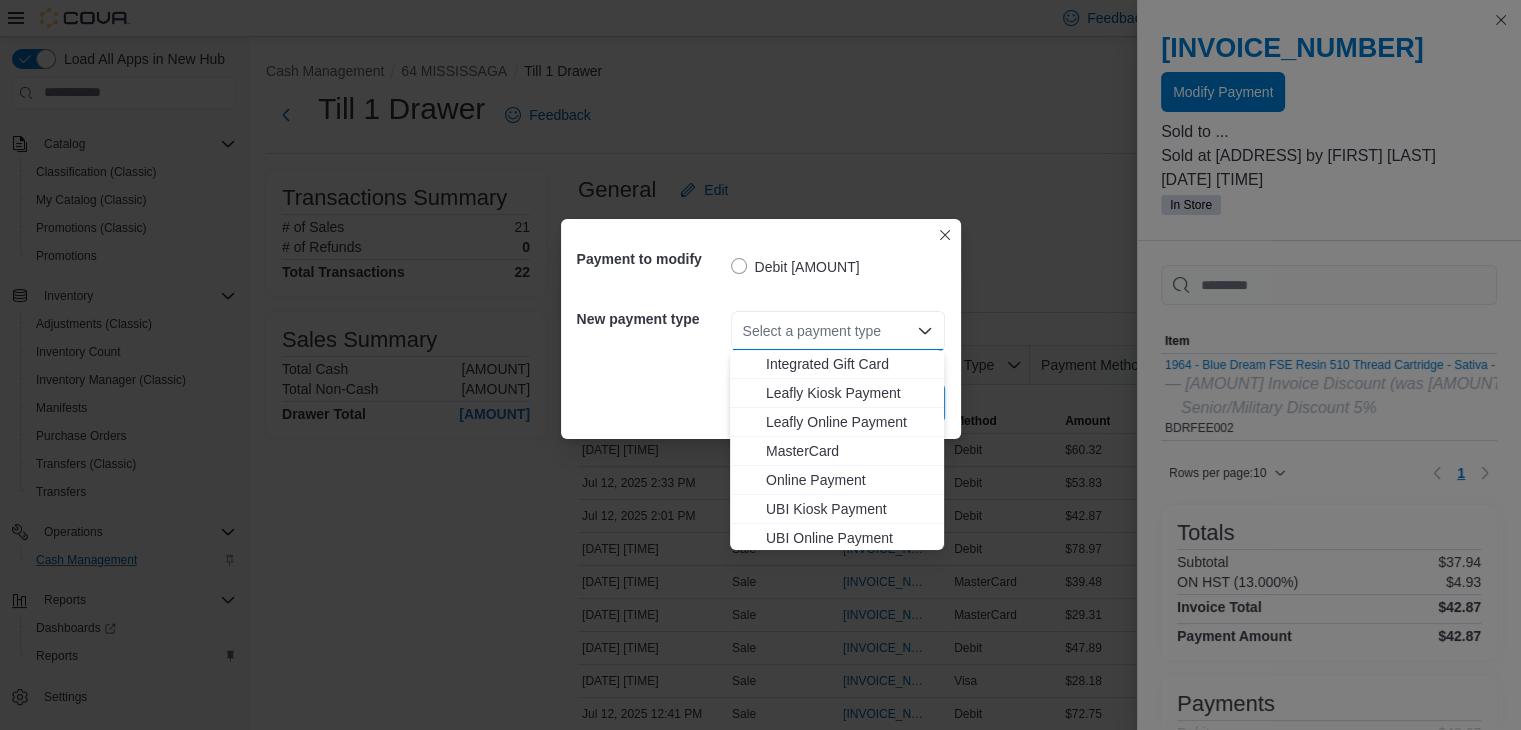 scroll, scrollTop: 264, scrollLeft: 0, axis: vertical 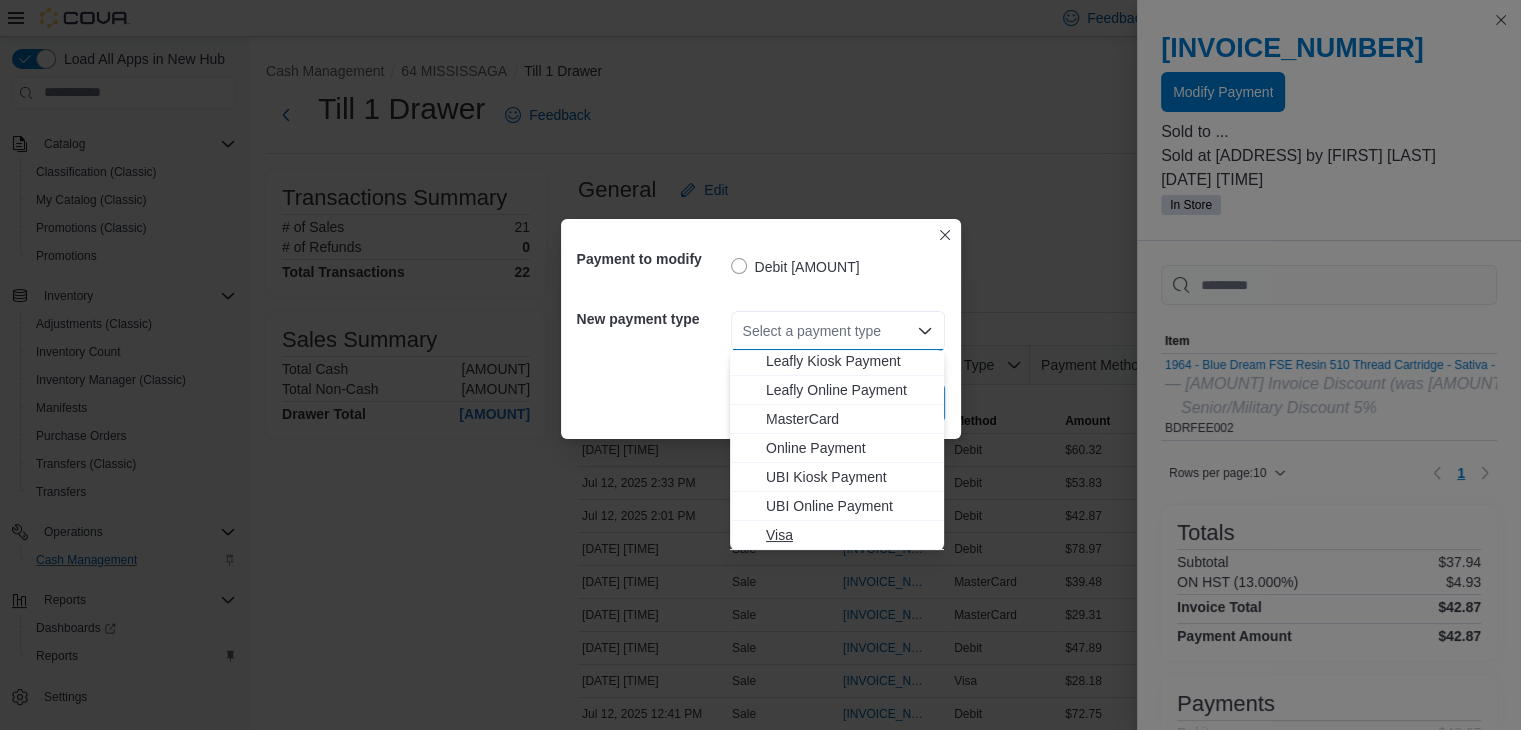 click on "Visa" at bounding box center (849, 535) 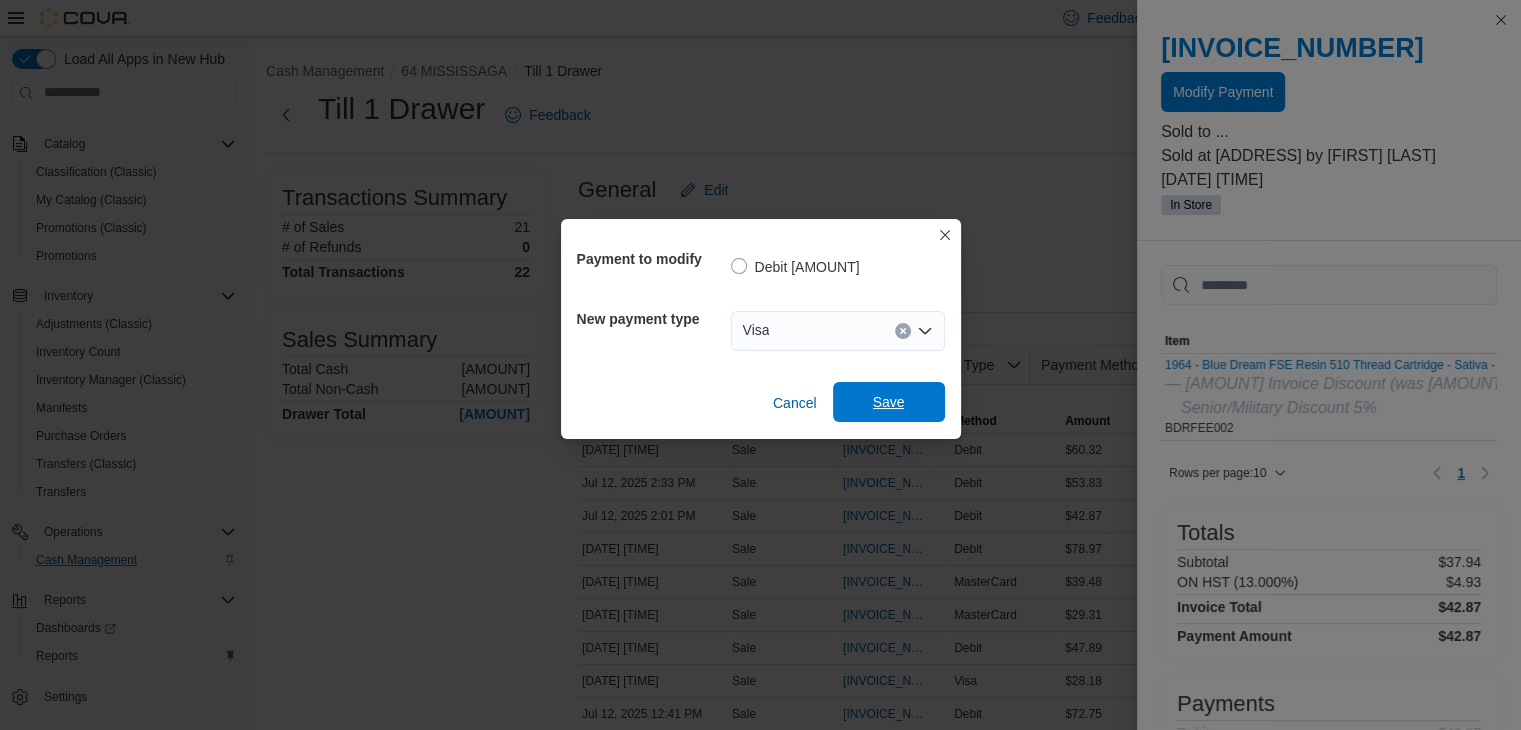 click on "Save" at bounding box center (889, 402) 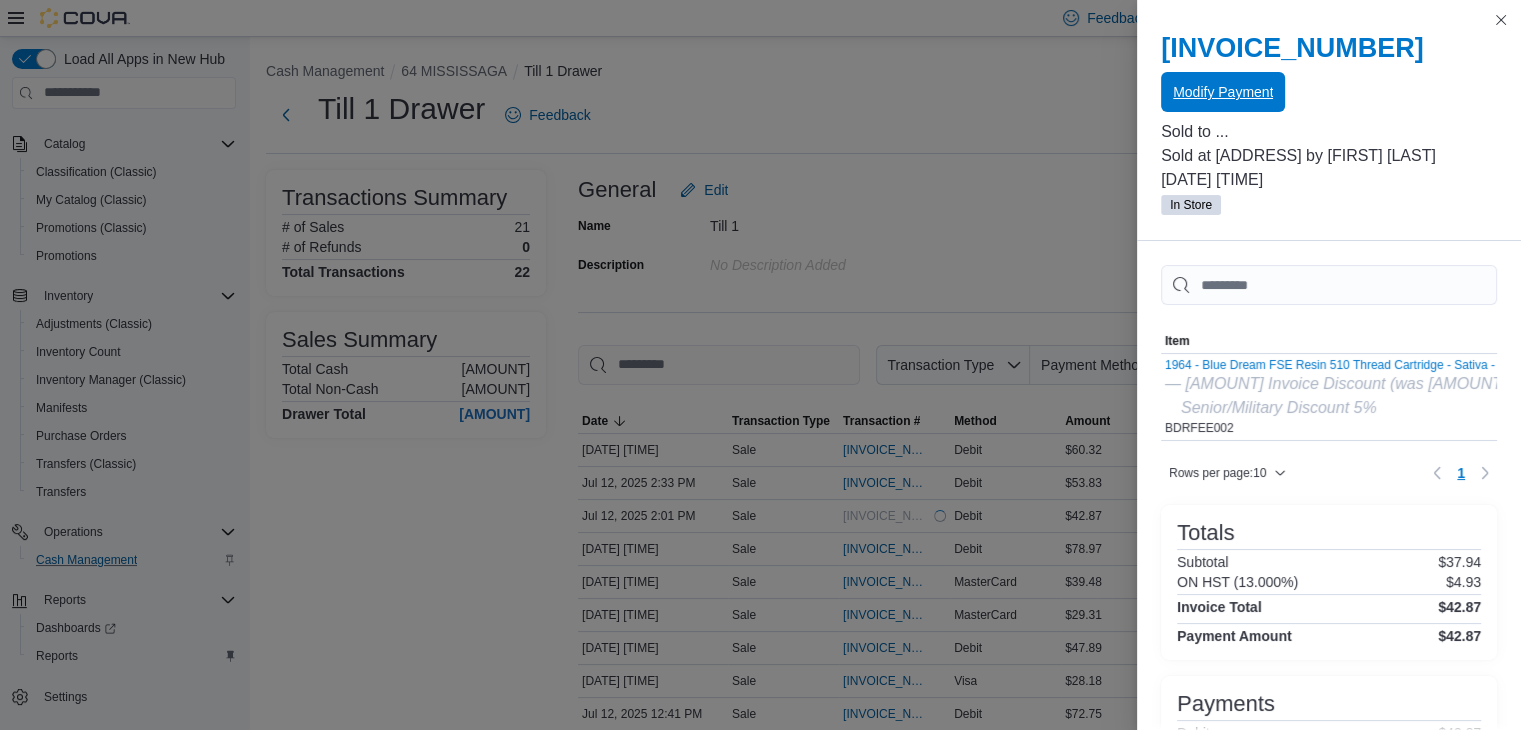 scroll, scrollTop: 0, scrollLeft: 0, axis: both 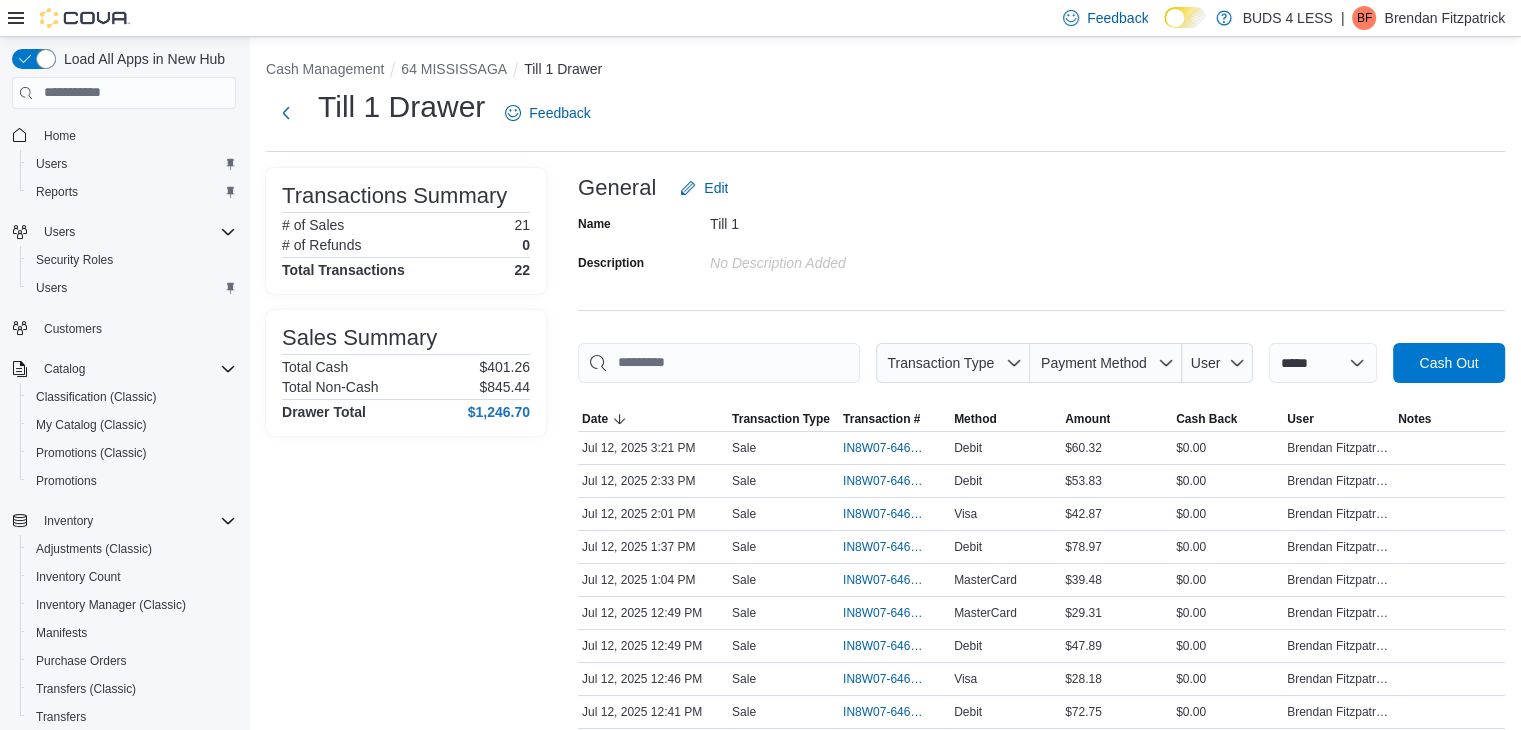 click on "**********" at bounding box center (885, 652) 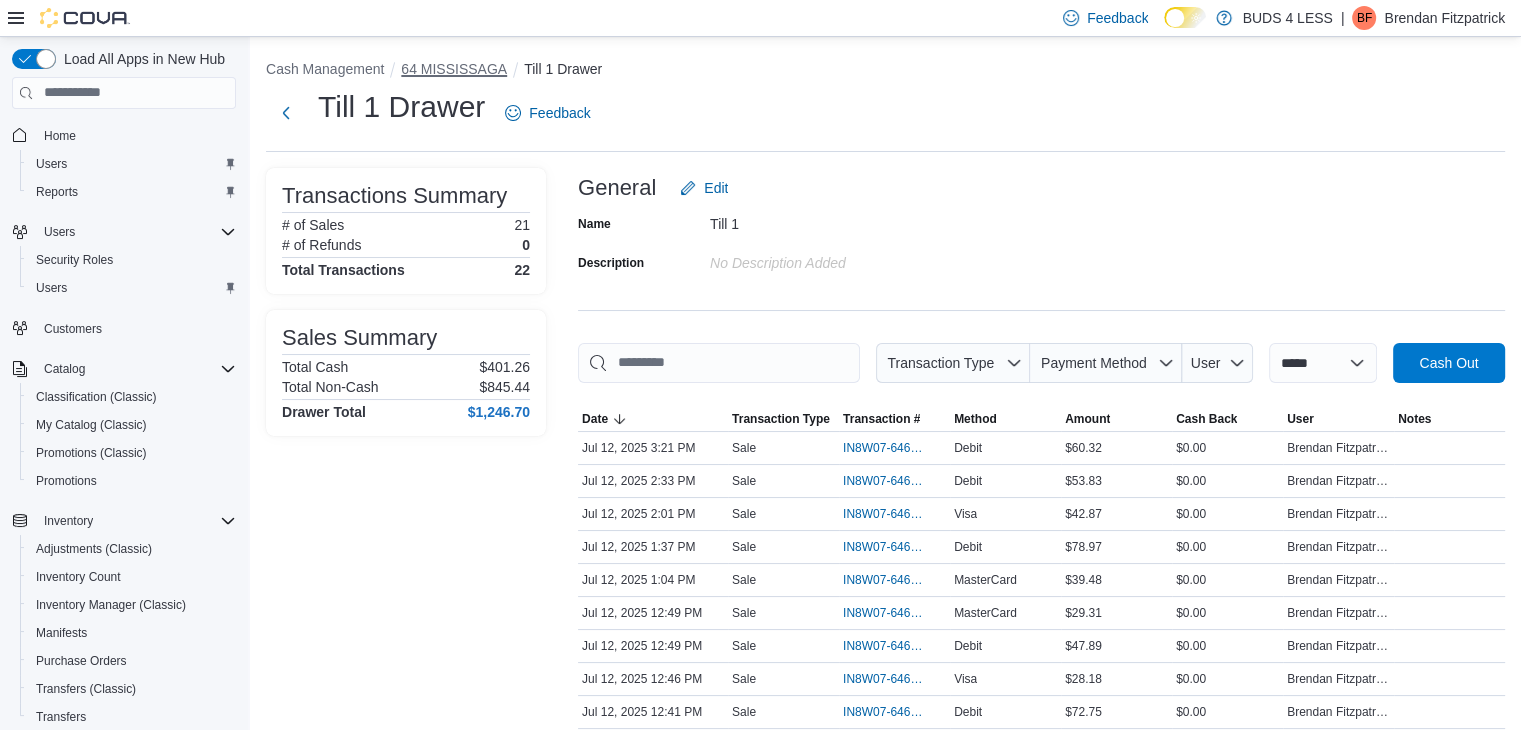 click on "64 MISSISSAGA" at bounding box center [454, 69] 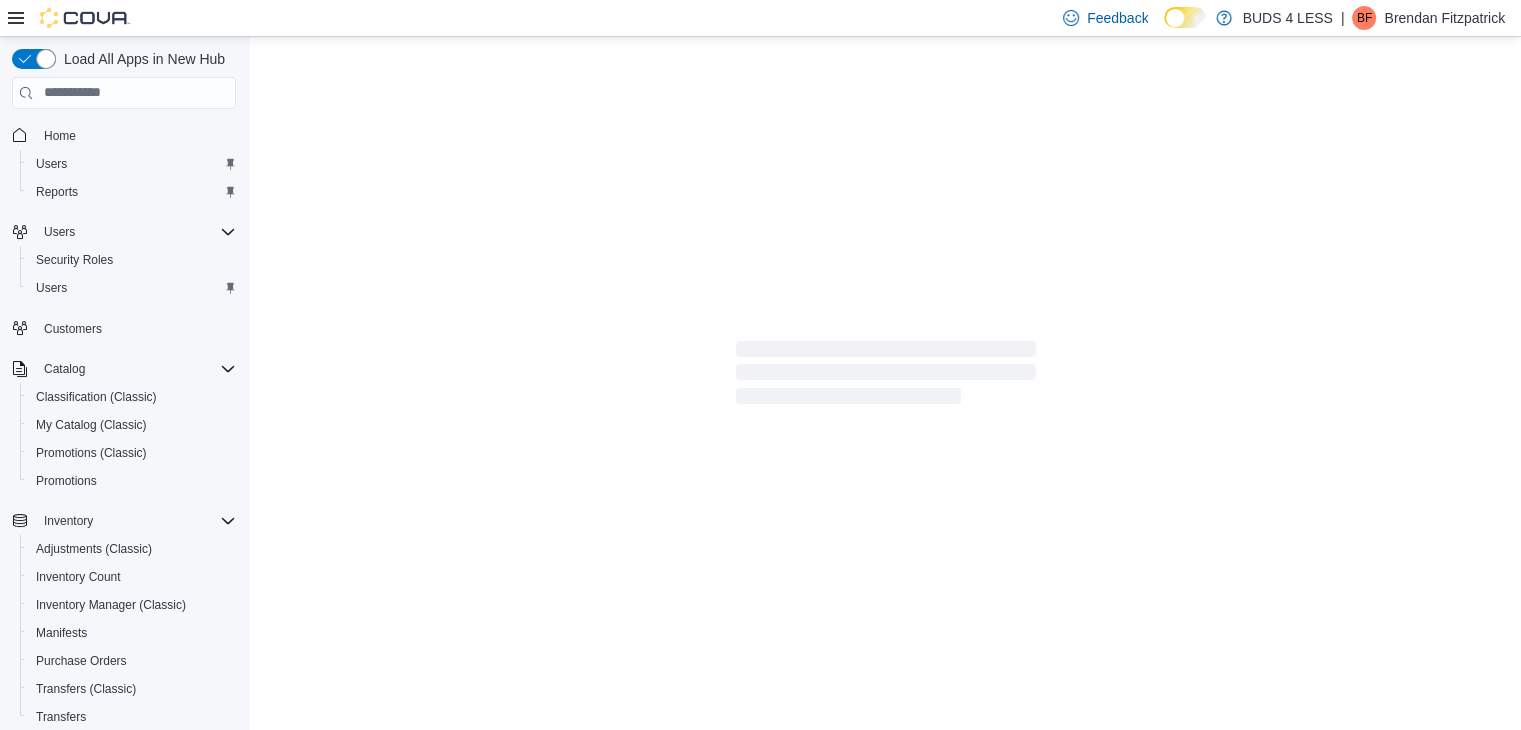 scroll, scrollTop: 0, scrollLeft: 0, axis: both 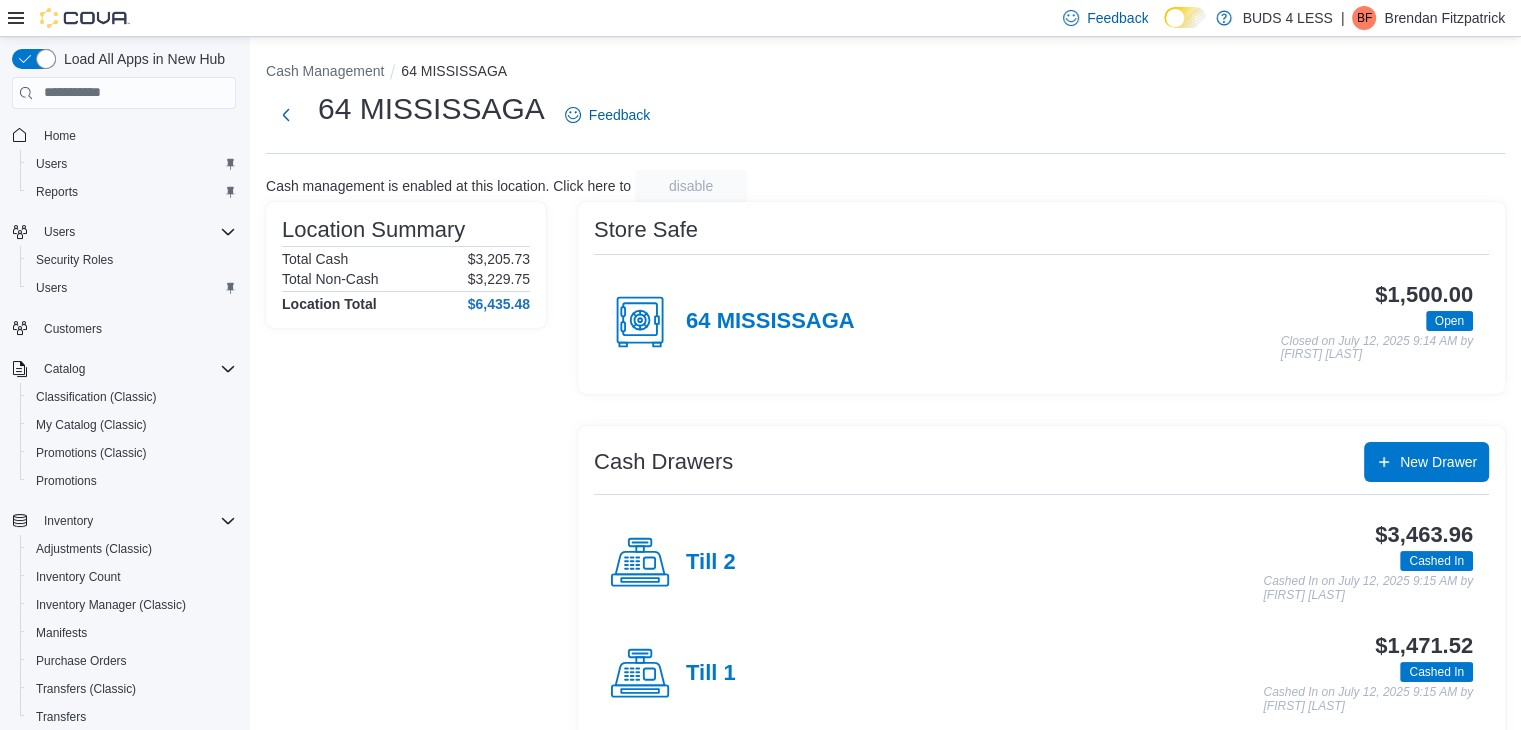click on "Till 2" at bounding box center [711, 563] 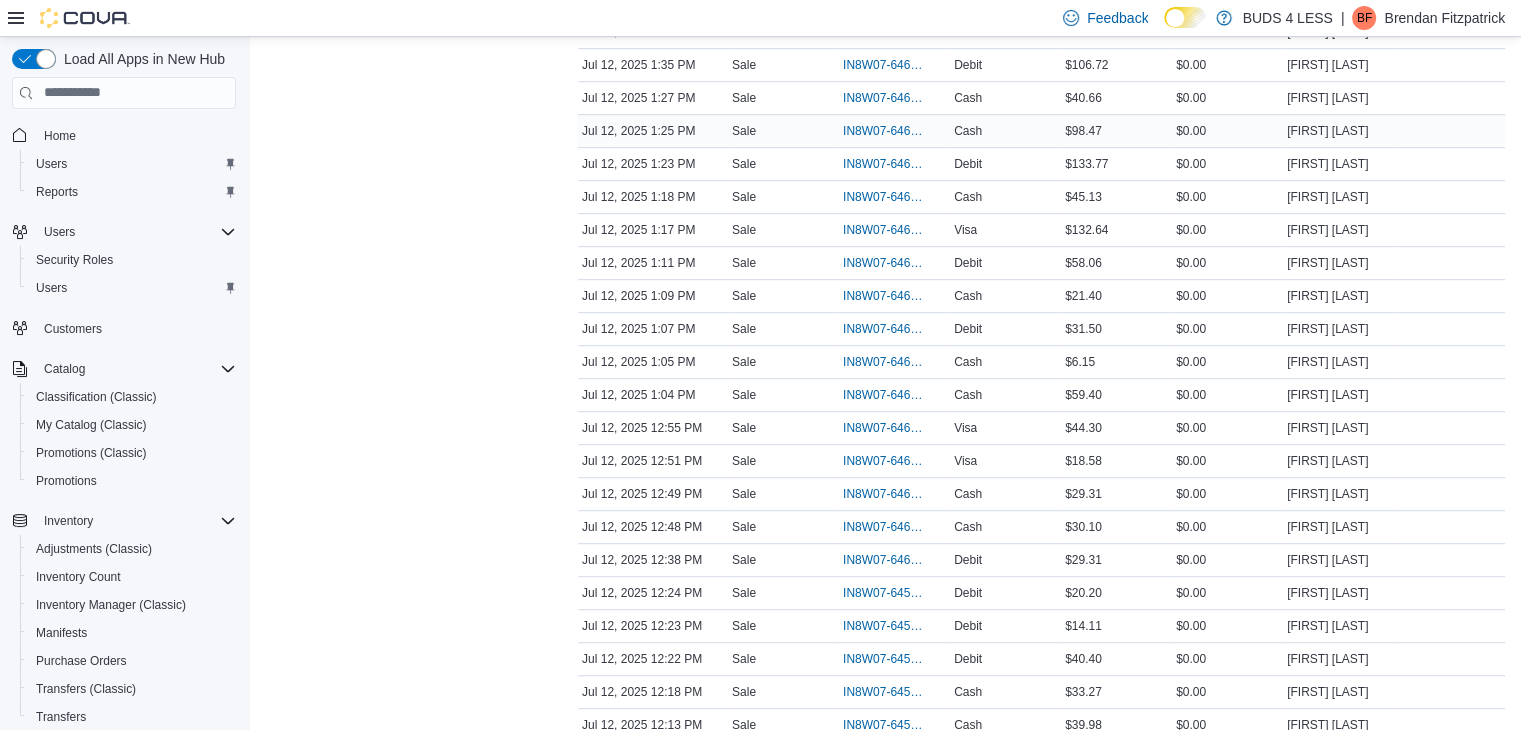 scroll, scrollTop: 1200, scrollLeft: 0, axis: vertical 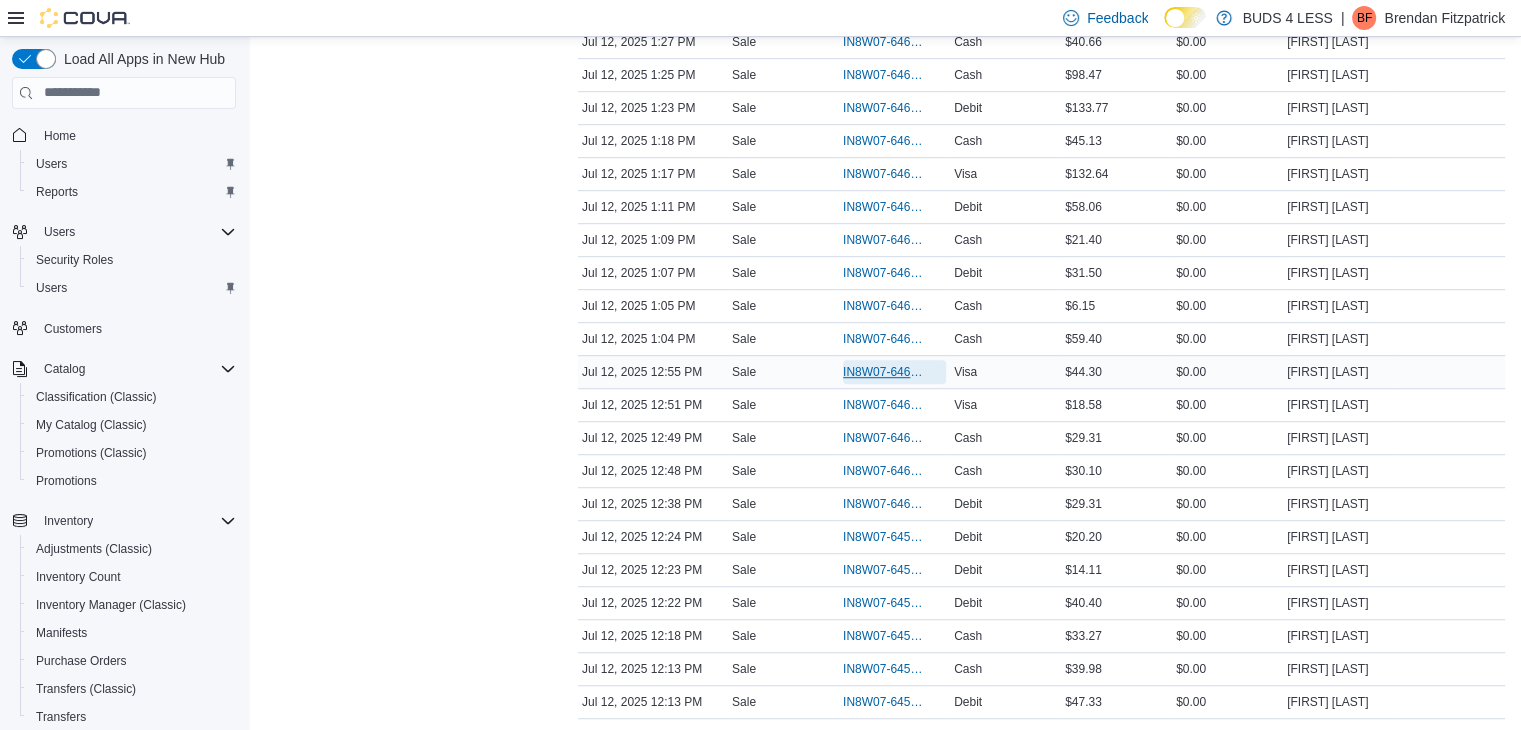 click on "IN8W07-646056" at bounding box center (884, 372) 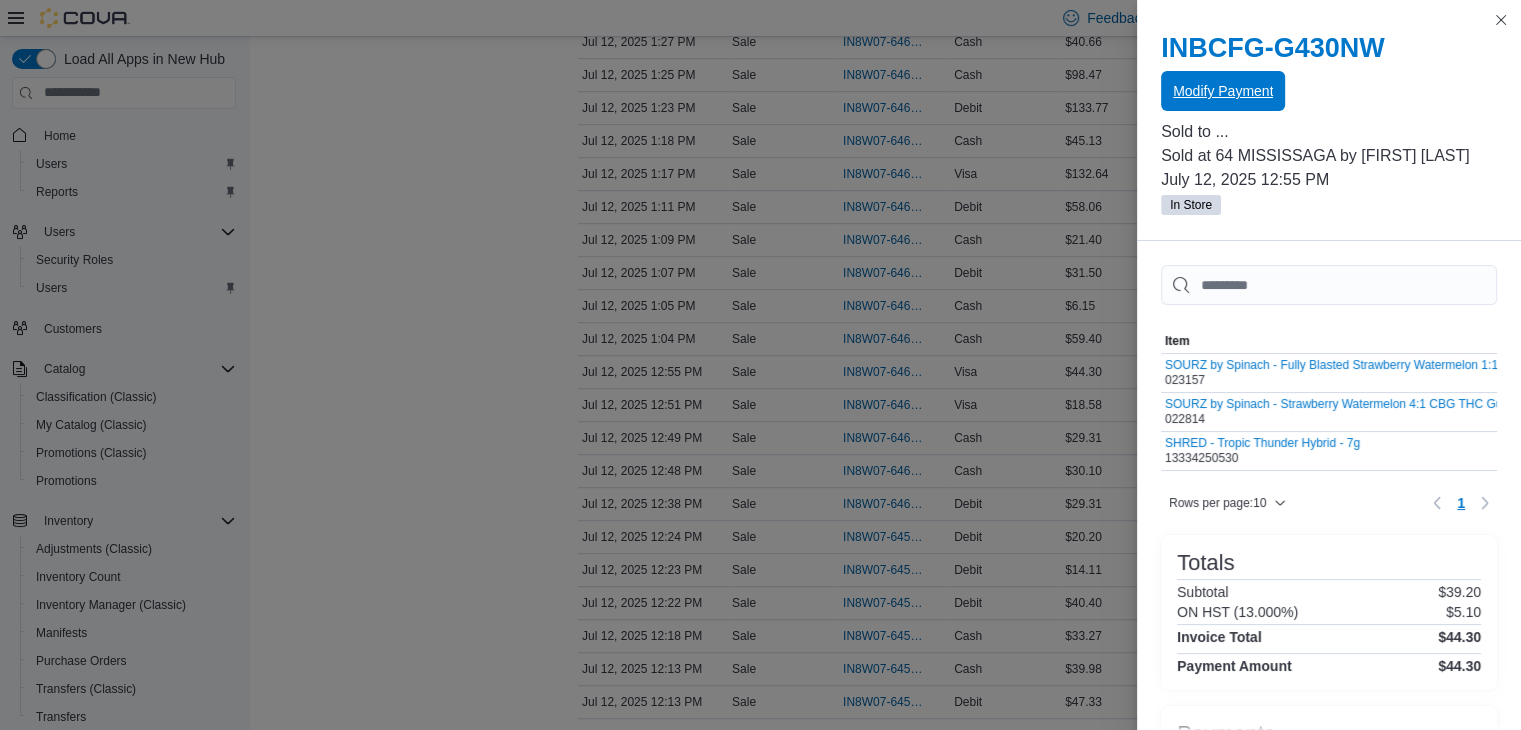 click on "Modify Payment" at bounding box center [1223, 91] 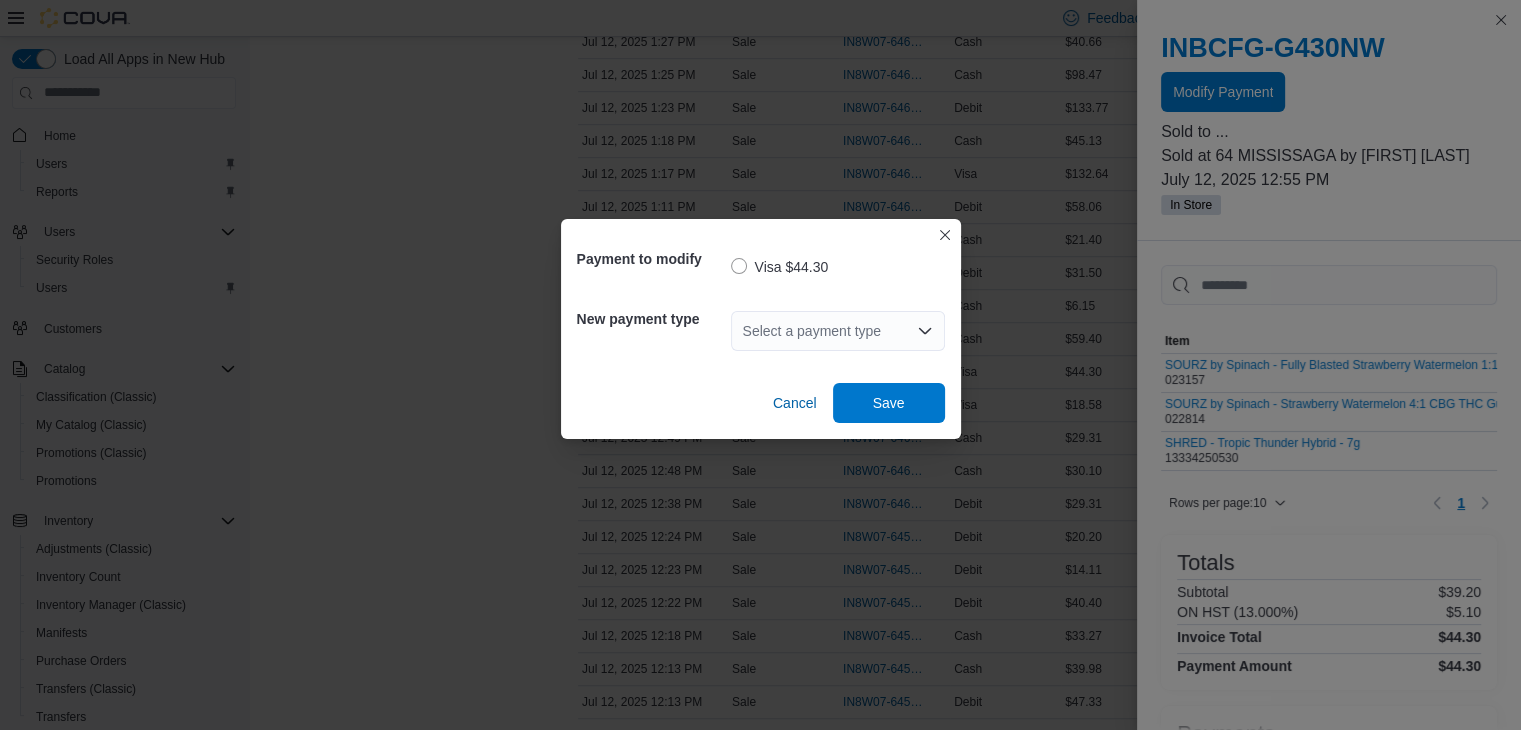 click on "Select a payment type" at bounding box center [838, 331] 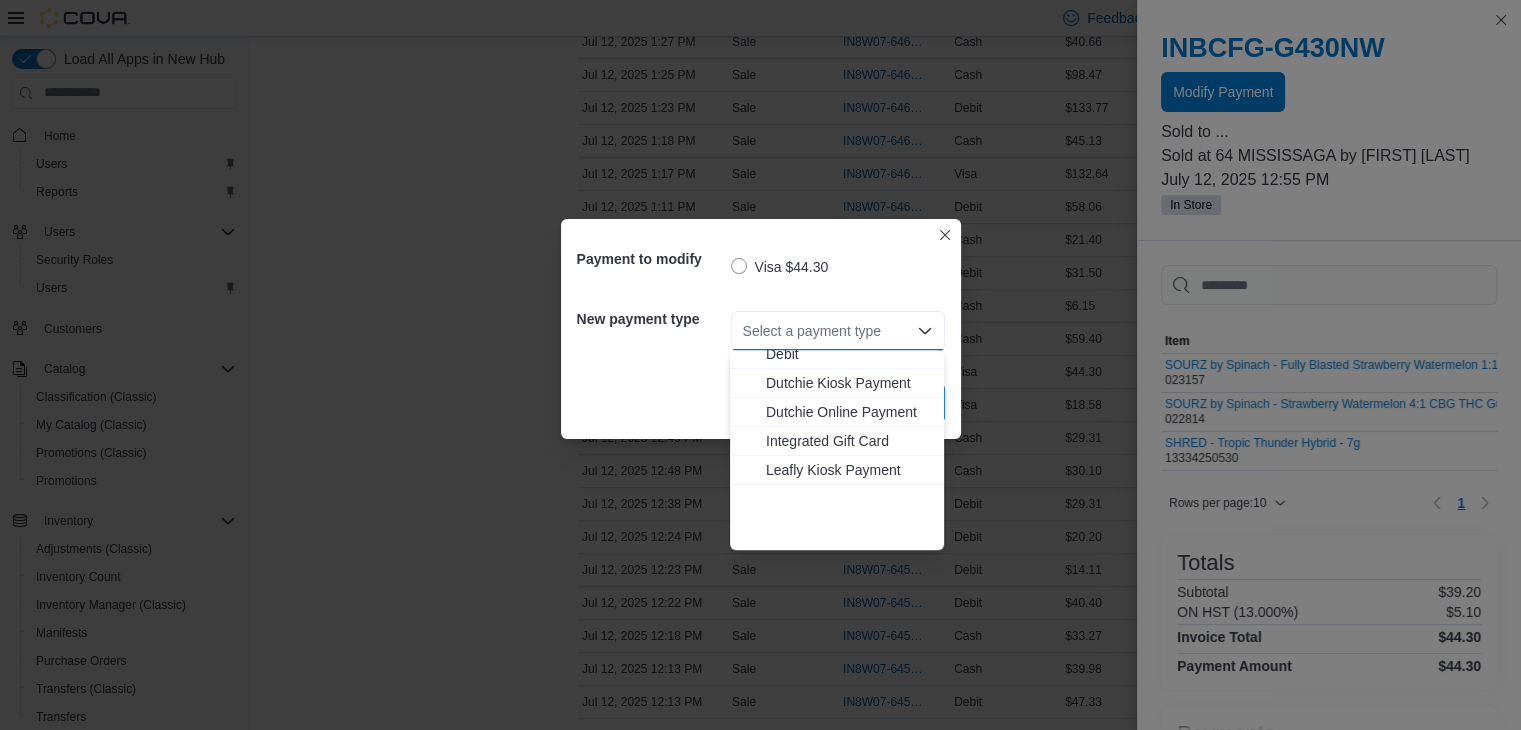 scroll, scrollTop: 0, scrollLeft: 0, axis: both 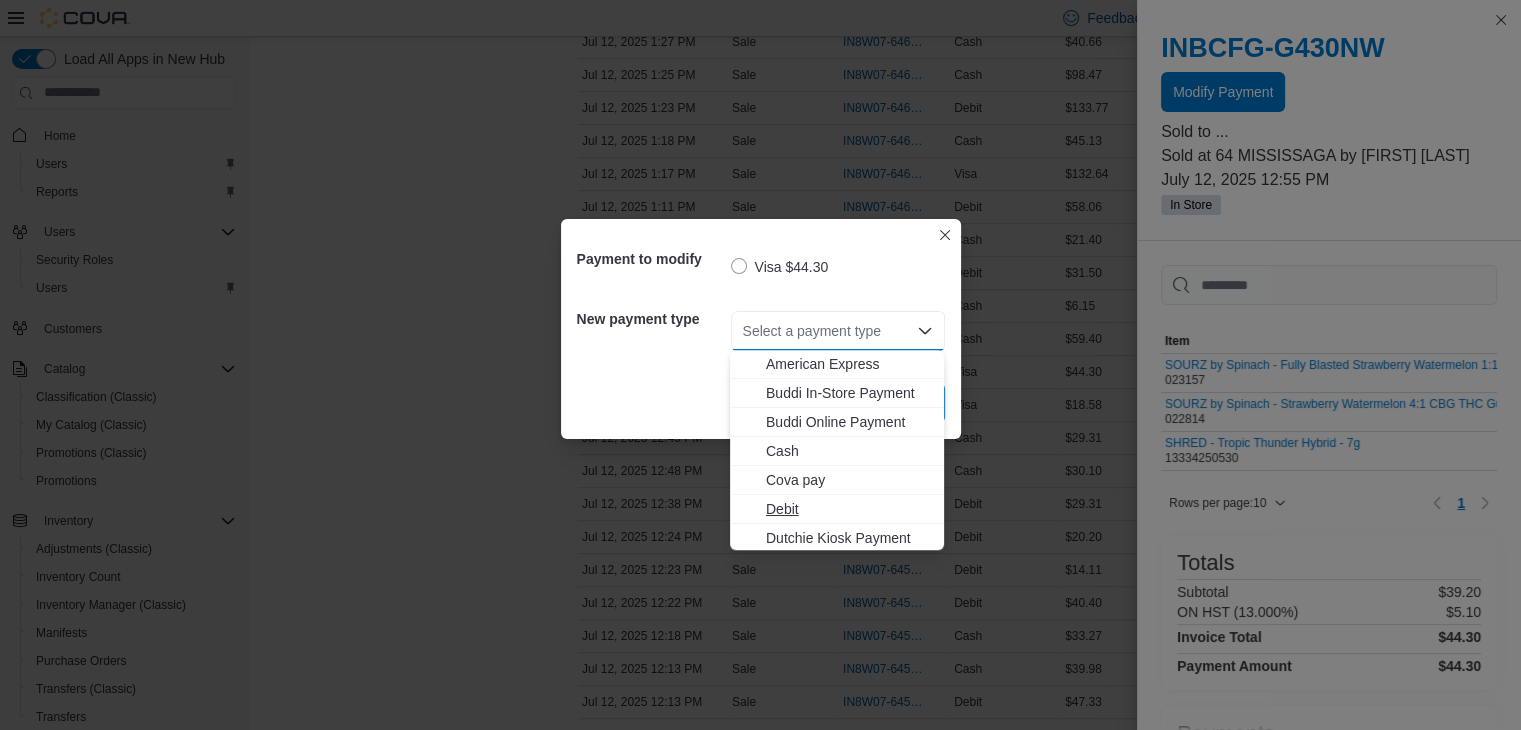click on "Debit" at bounding box center (837, 509) 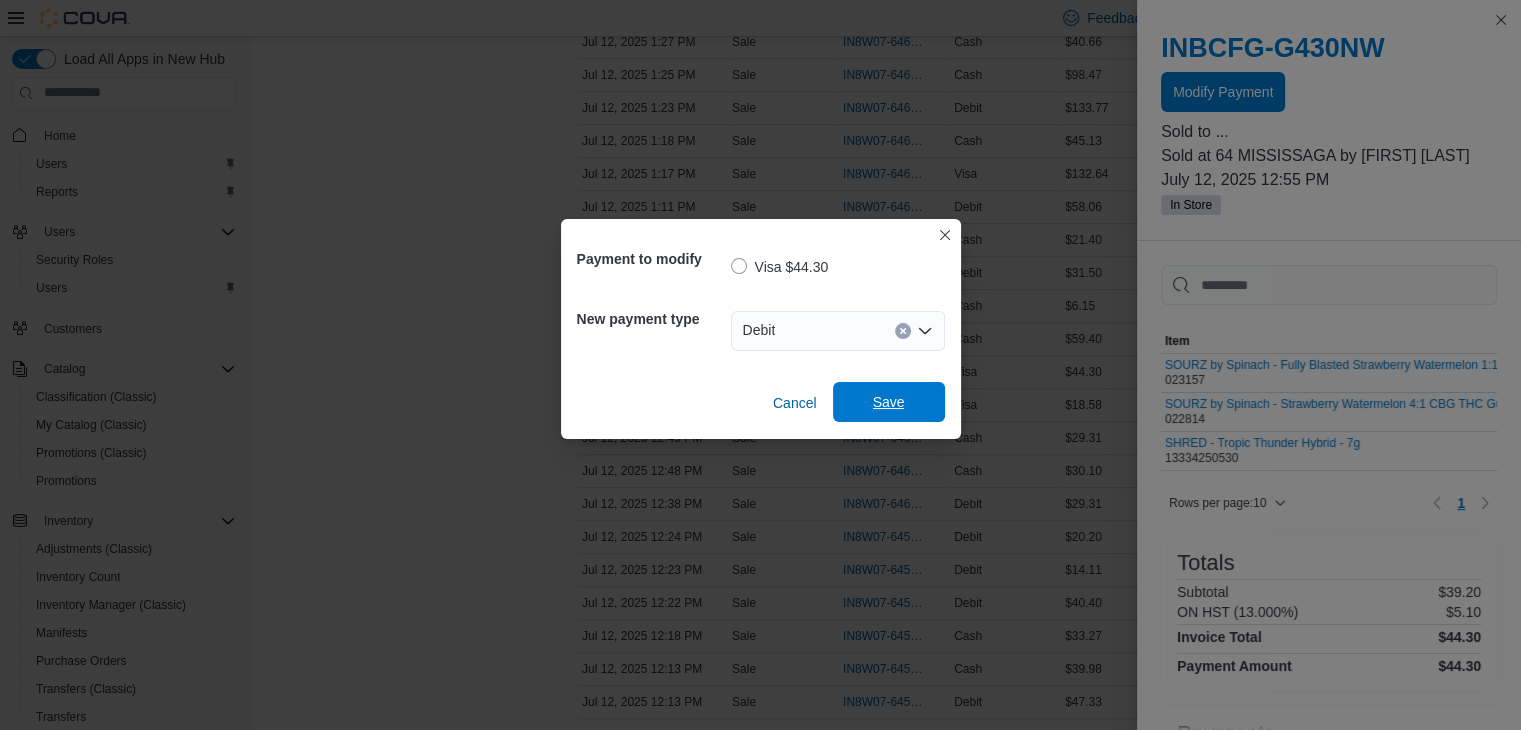 click on "Save" at bounding box center (889, 402) 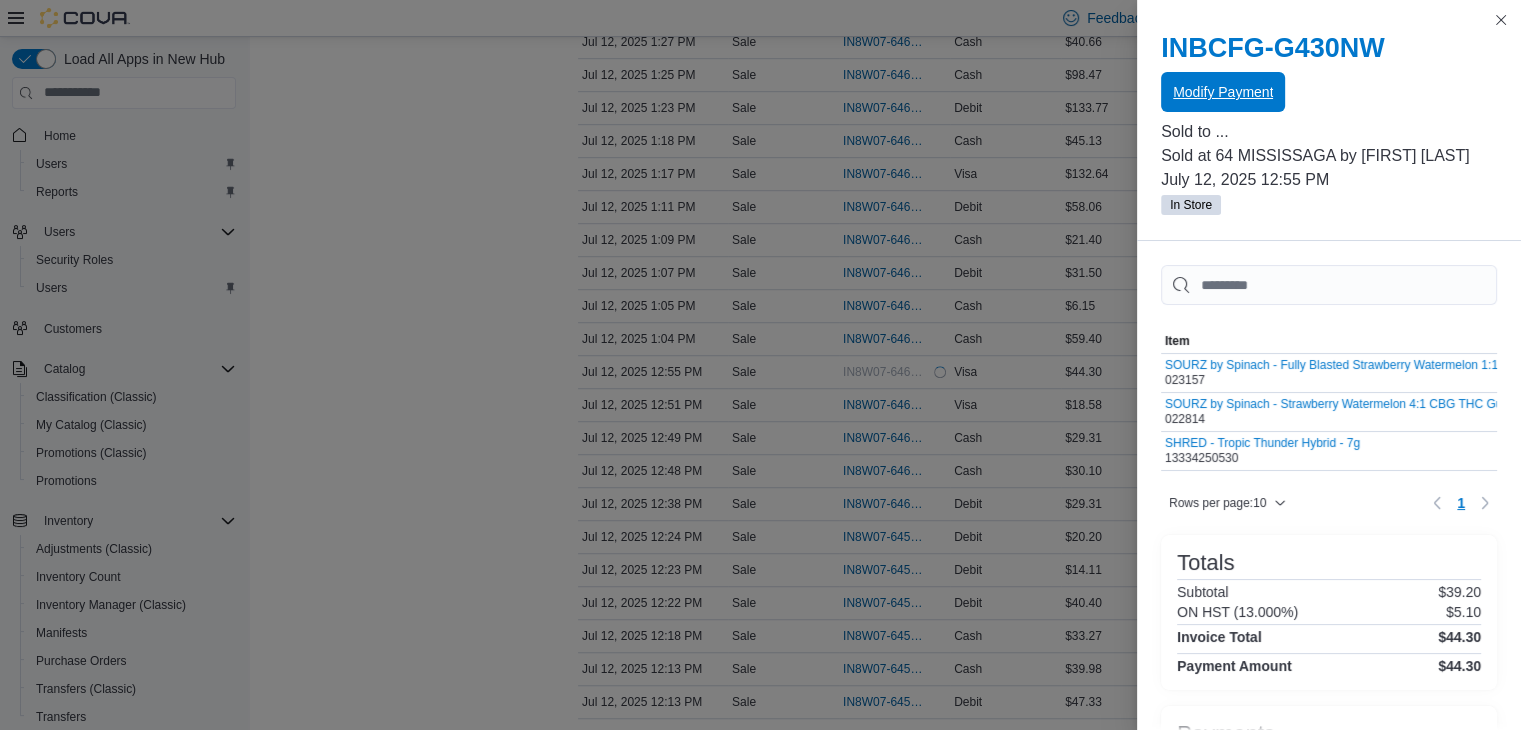 scroll, scrollTop: 0, scrollLeft: 0, axis: both 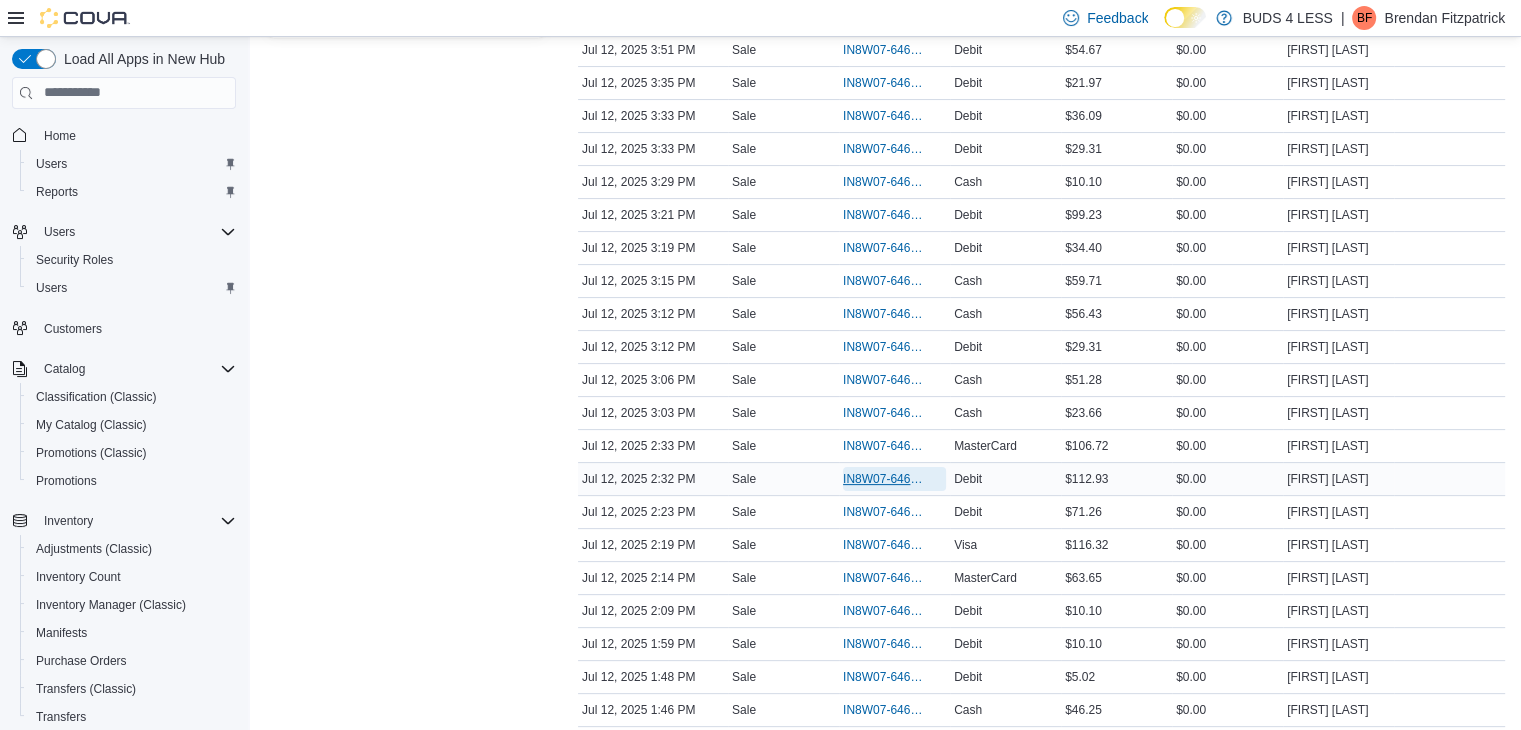 click on "IN8W07-646235" at bounding box center [884, 479] 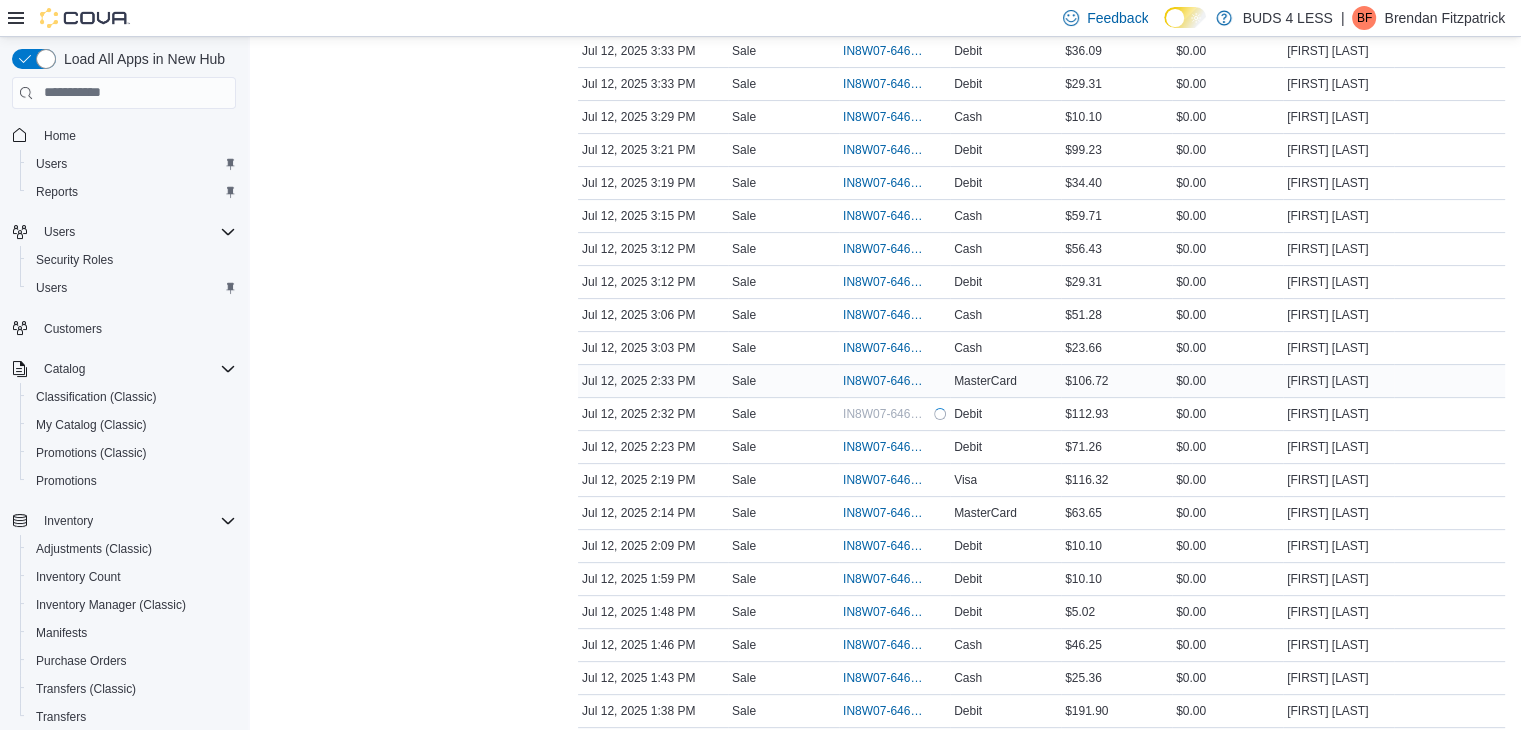 scroll, scrollTop: 500, scrollLeft: 0, axis: vertical 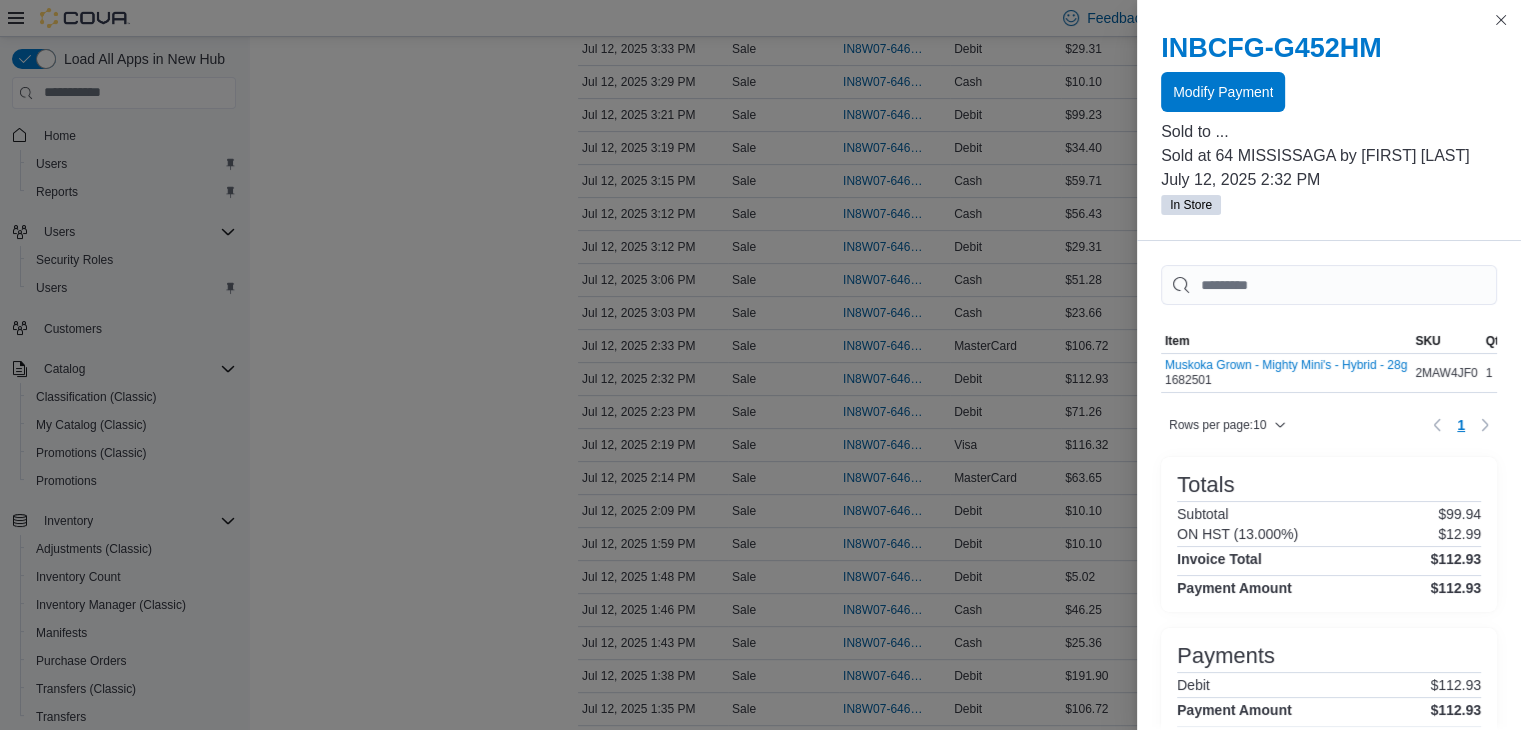 click on "Sold to ..." at bounding box center [1329, 132] 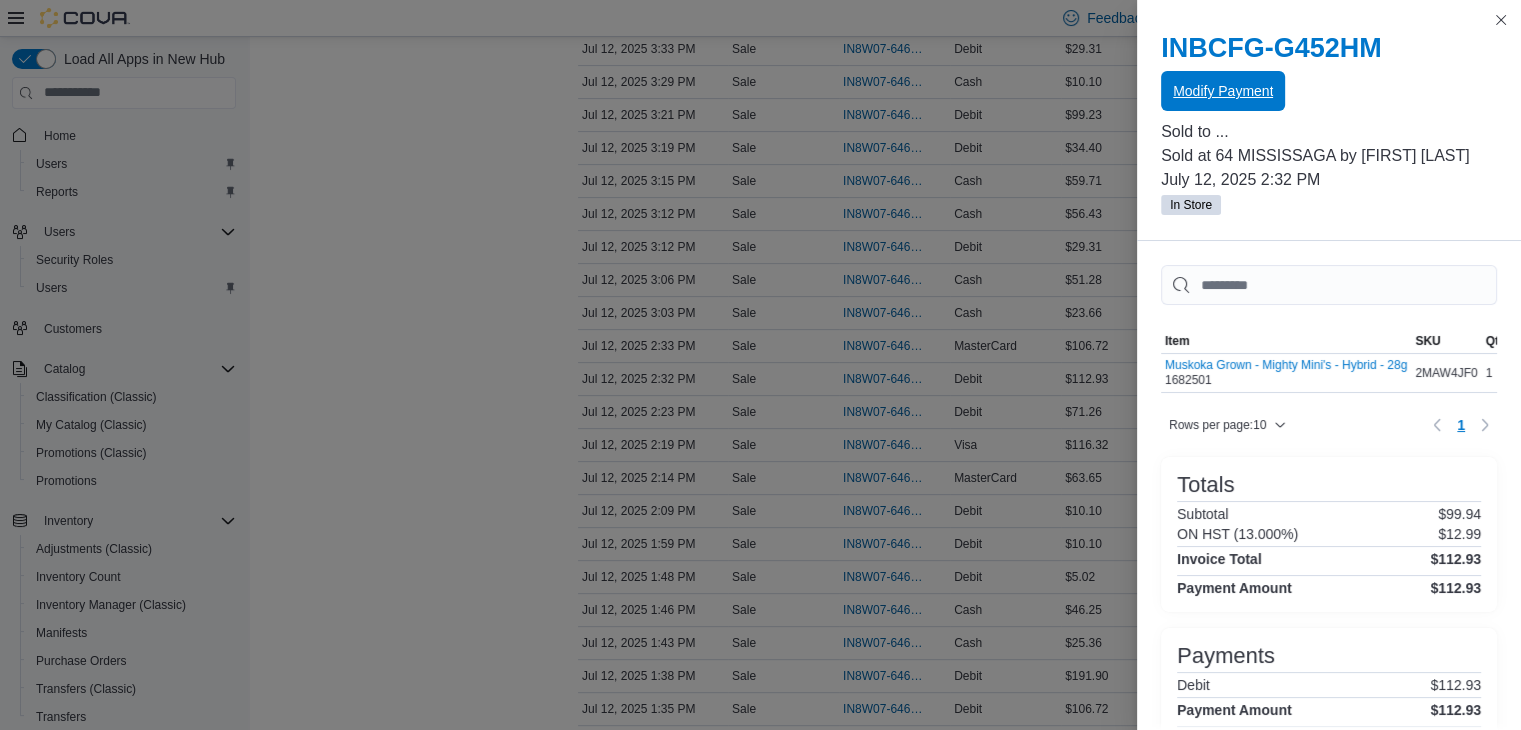 click on "Modify Payment" at bounding box center (1223, 91) 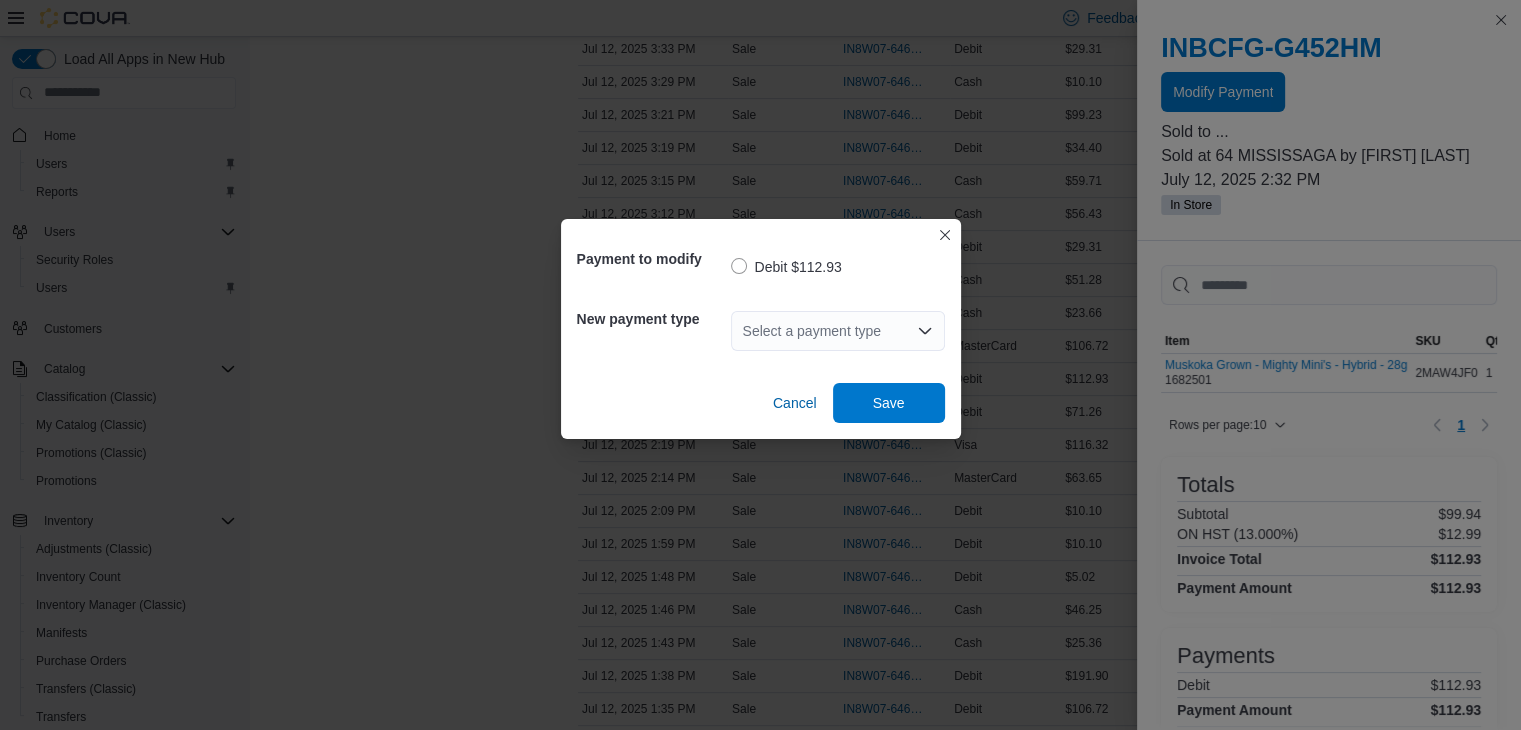 click on "Select a payment type" at bounding box center (838, 331) 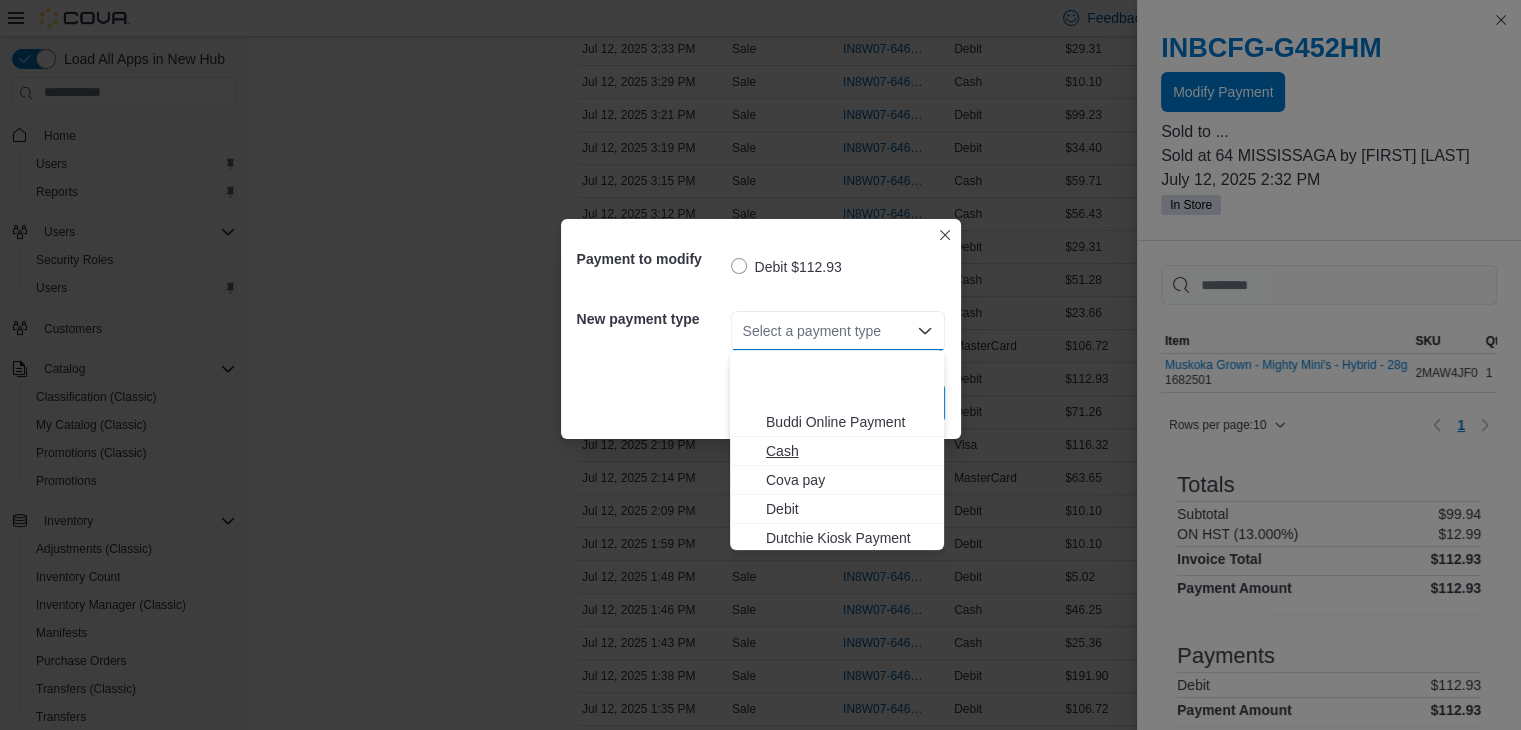 scroll, scrollTop: 264, scrollLeft: 0, axis: vertical 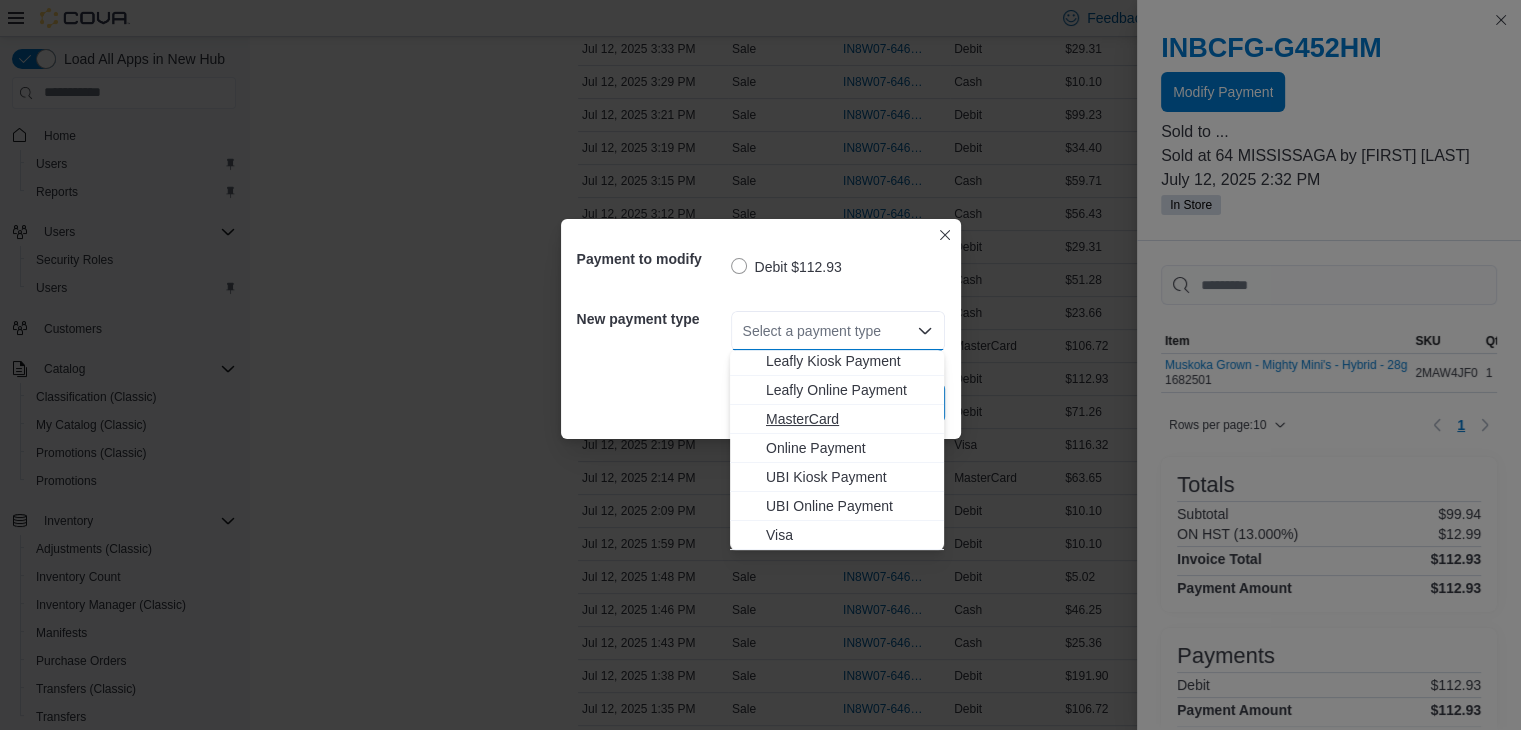click on "MasterCard" at bounding box center [849, 419] 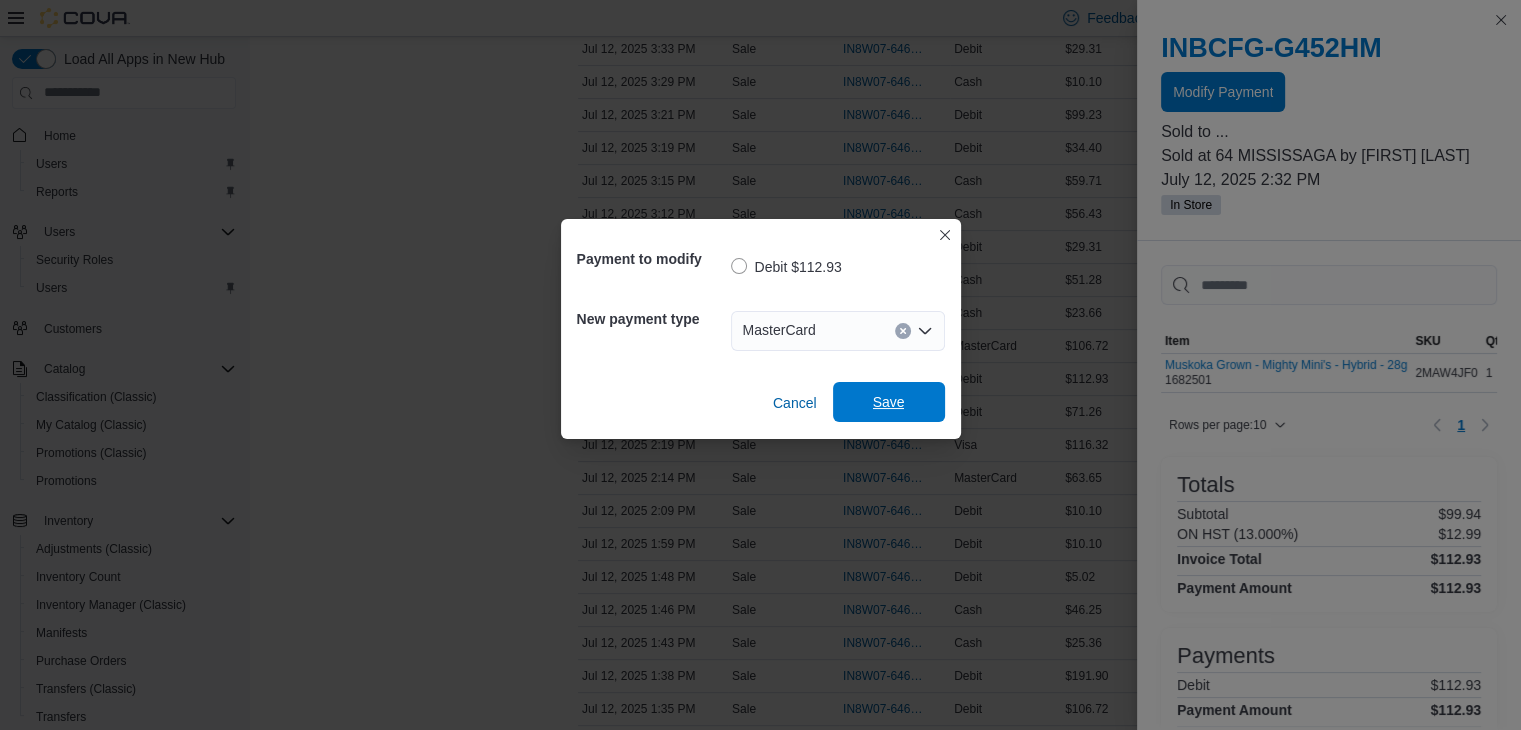 click on "Cancel Save" at bounding box center (761, 395) 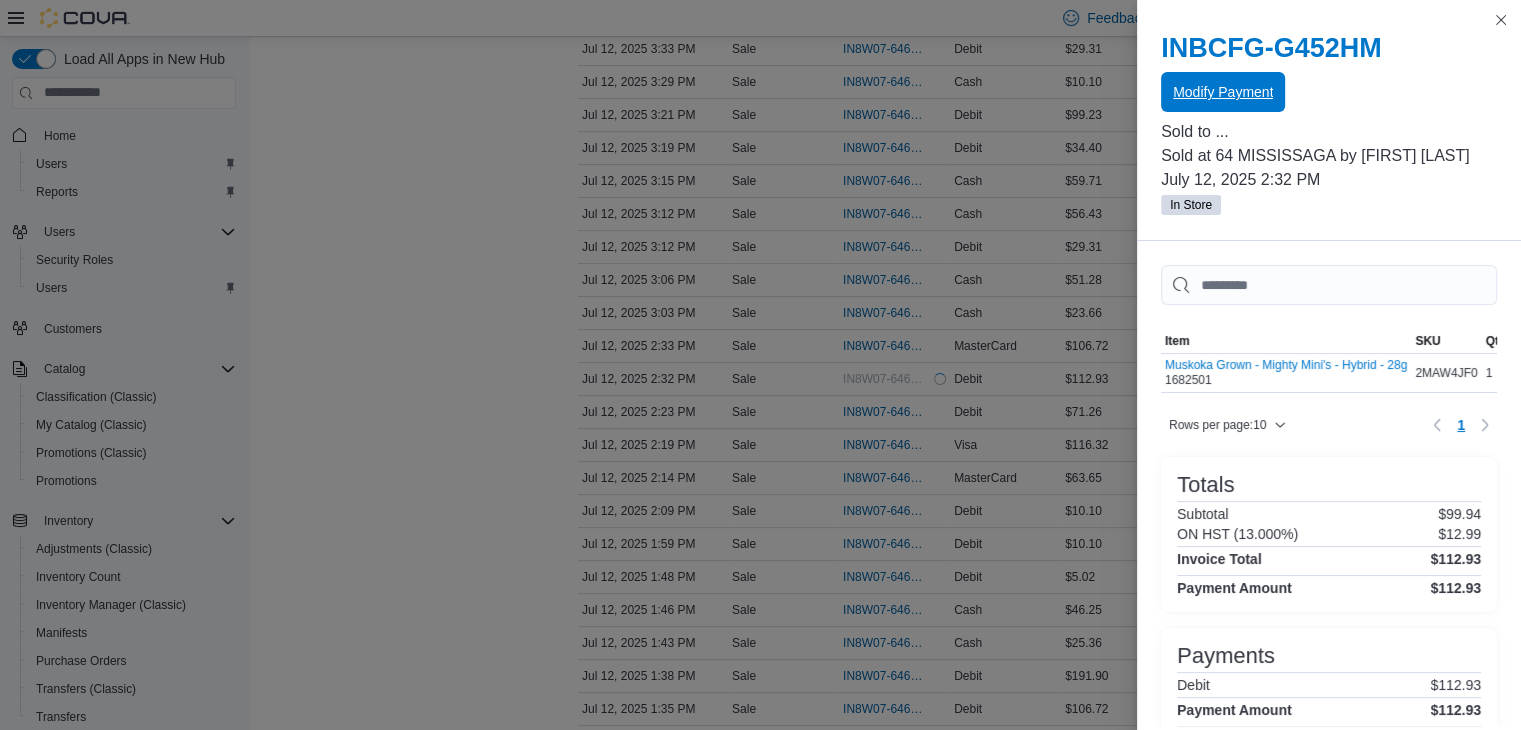 scroll, scrollTop: 0, scrollLeft: 0, axis: both 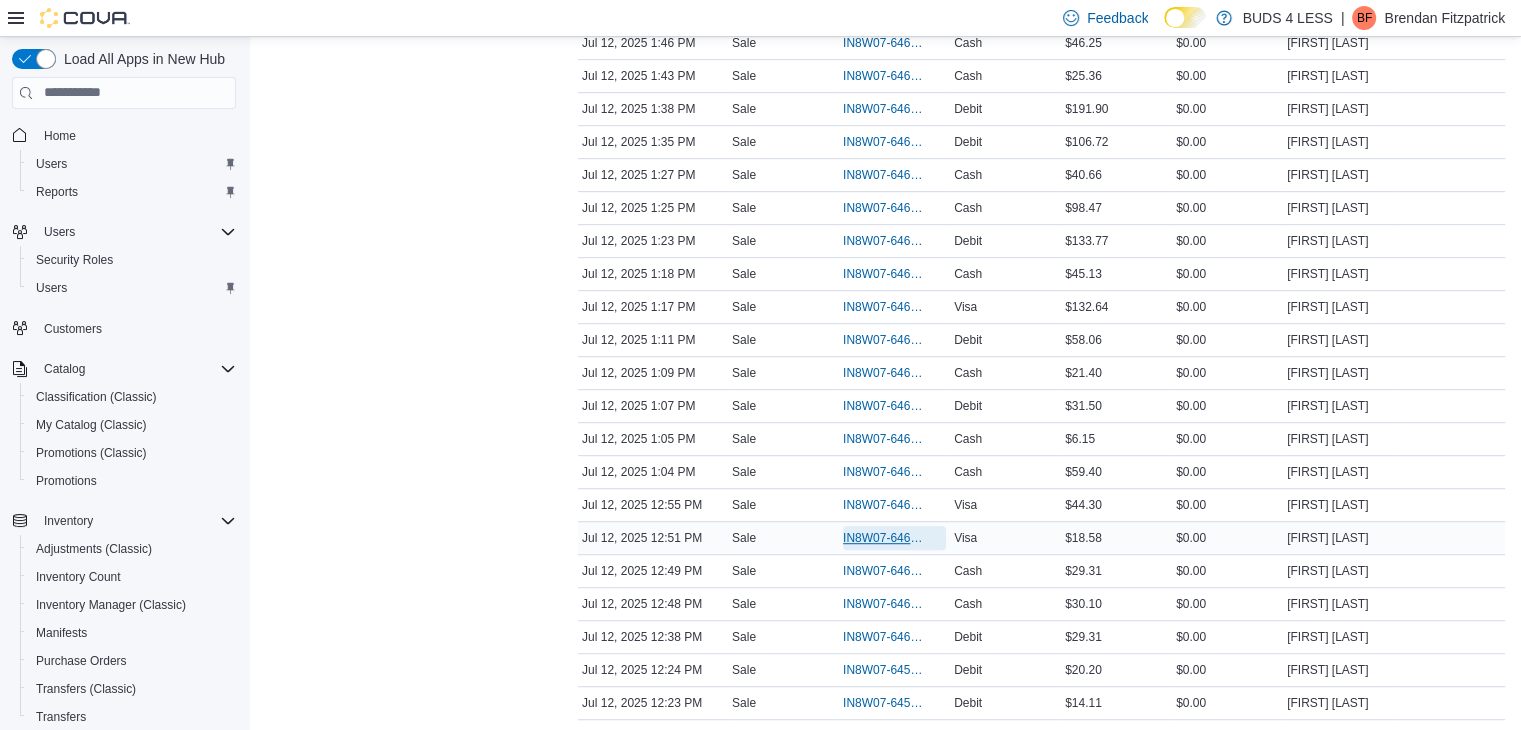 click on "IN8W07-646050" at bounding box center [884, 538] 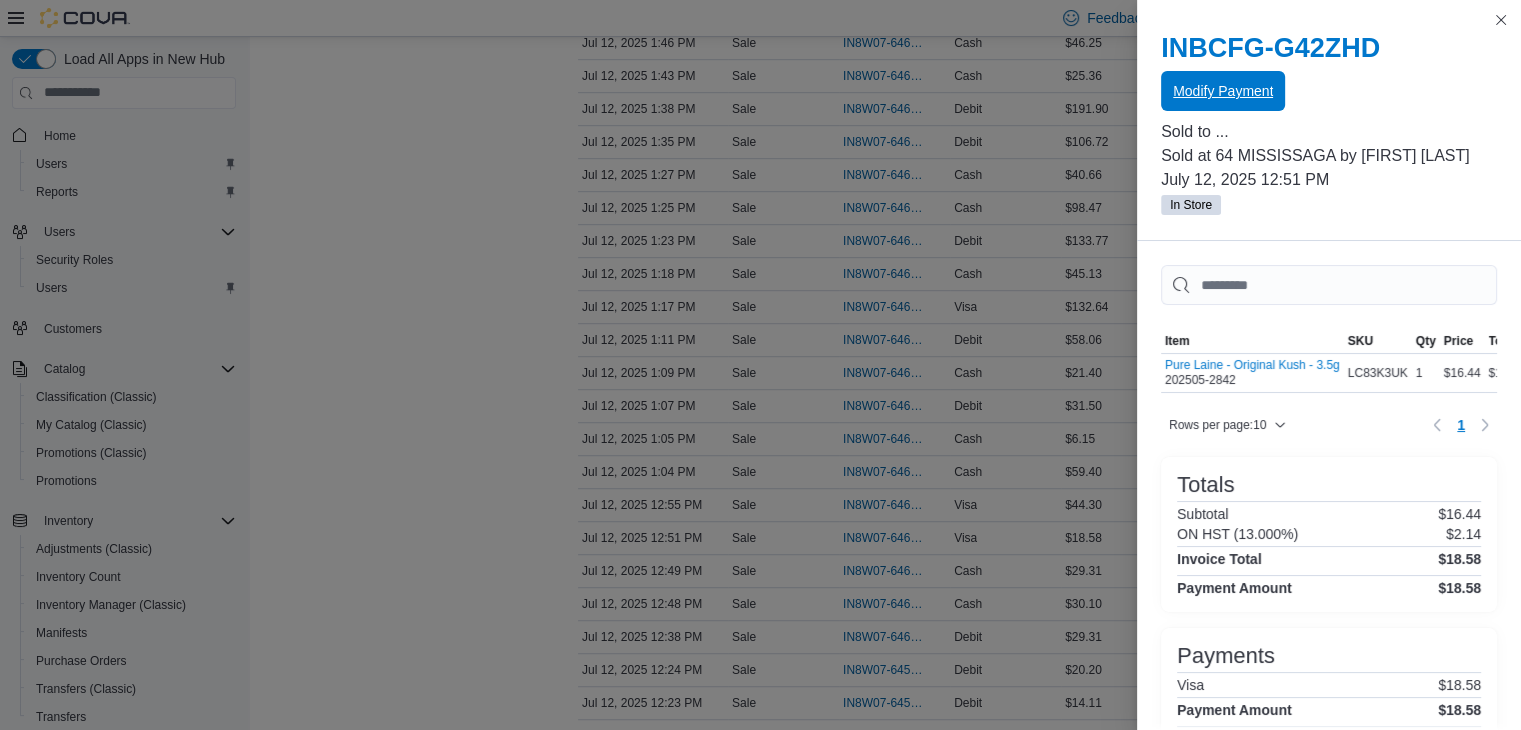 click on "Modify Payment" at bounding box center [1223, 91] 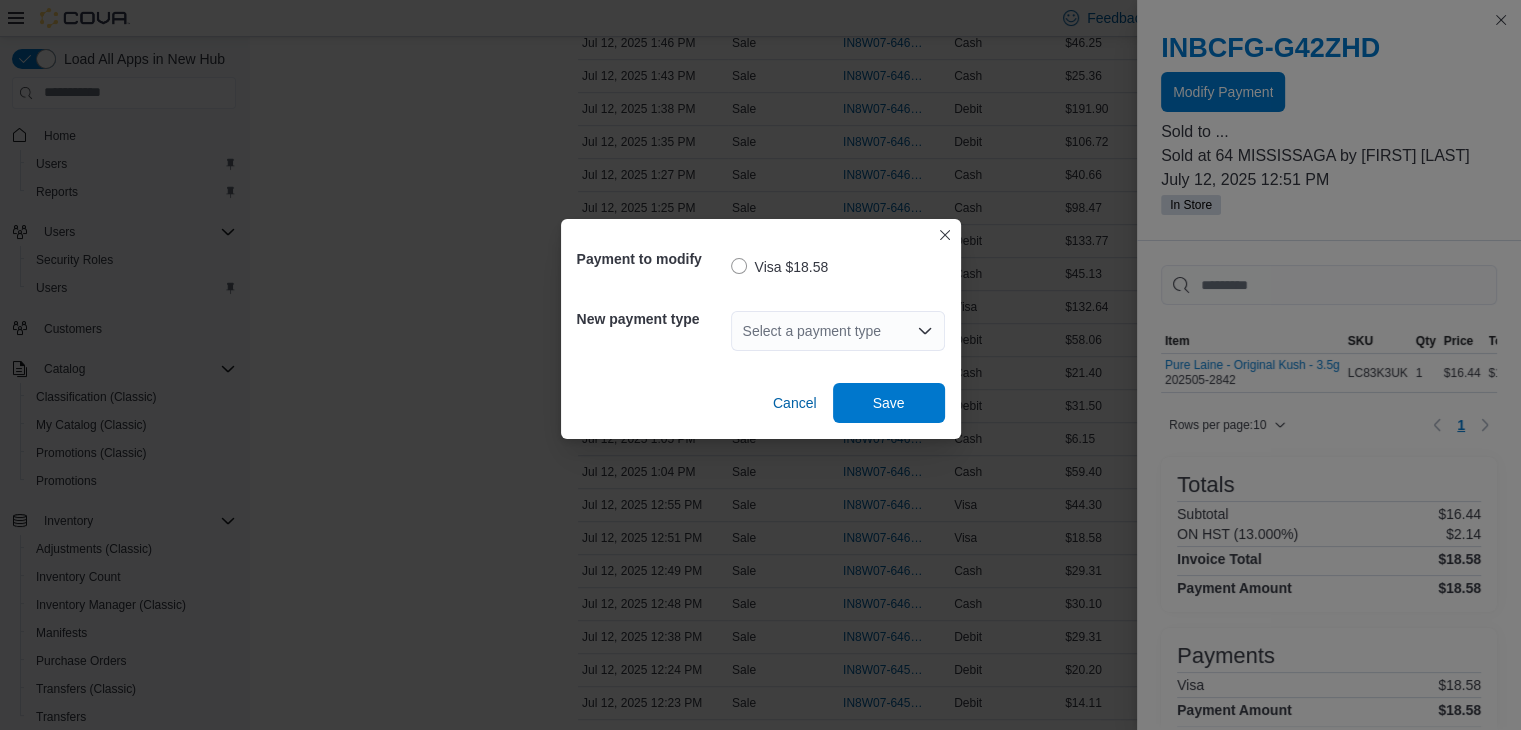 click on "Select a payment type" at bounding box center [838, 331] 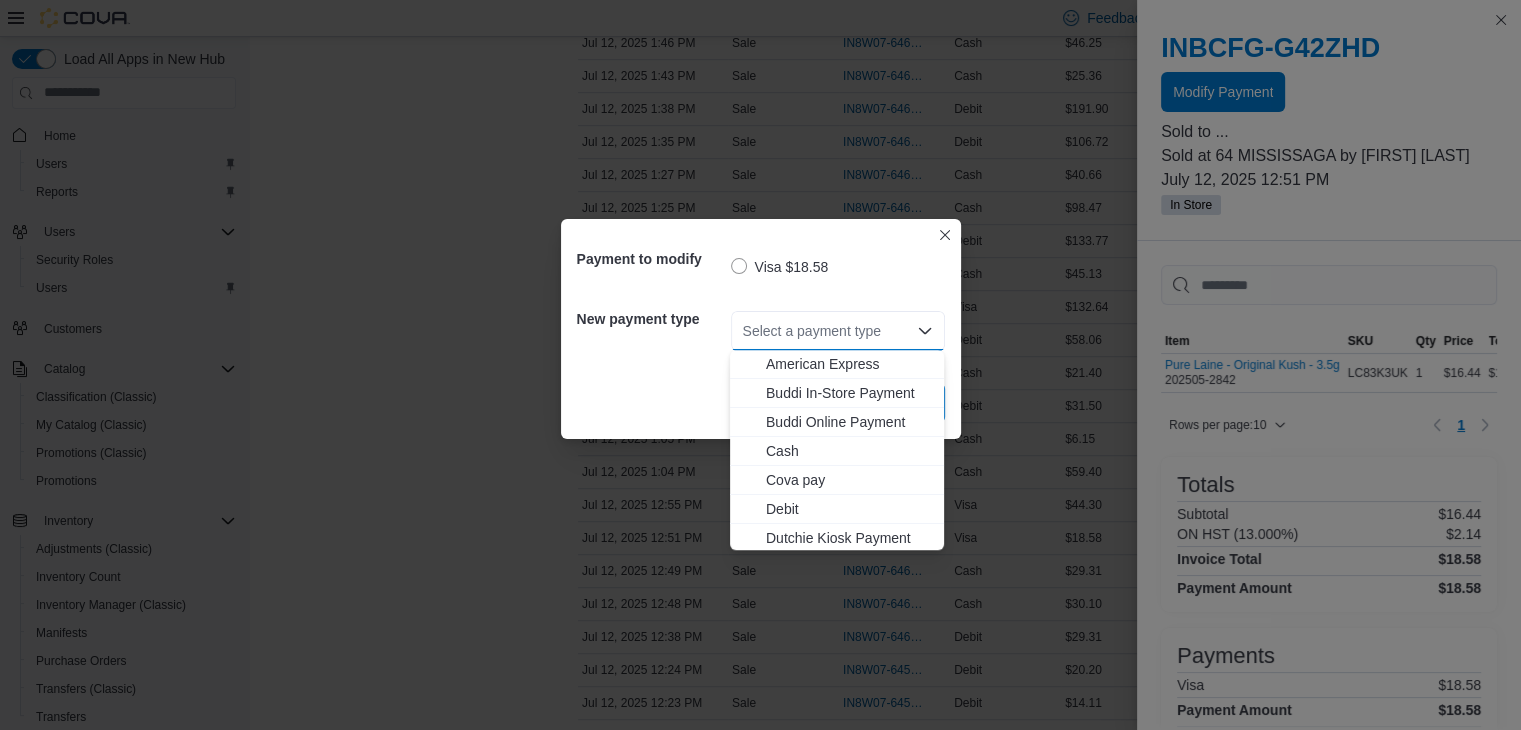 scroll, scrollTop: 264, scrollLeft: 0, axis: vertical 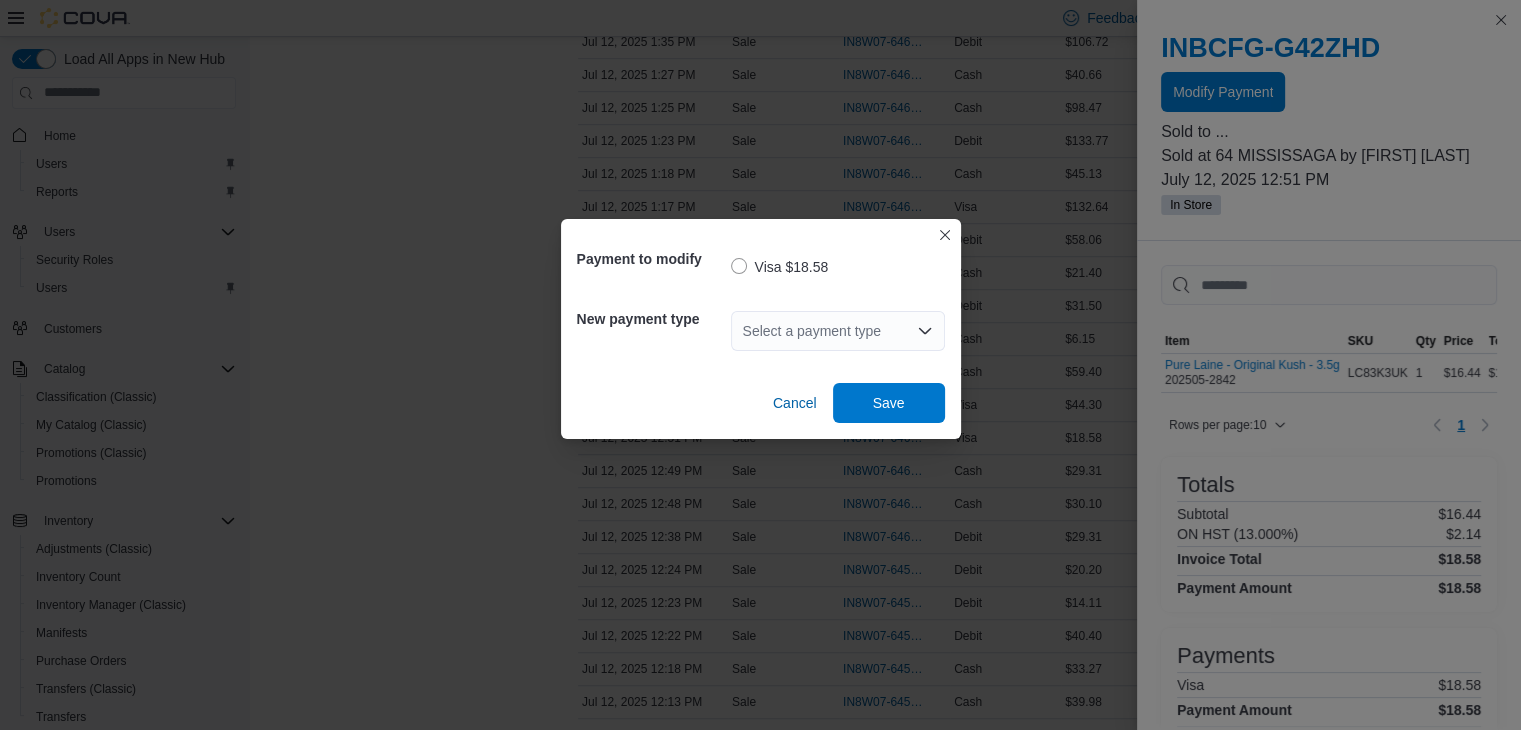 click on "Select a payment type" at bounding box center [838, 331] 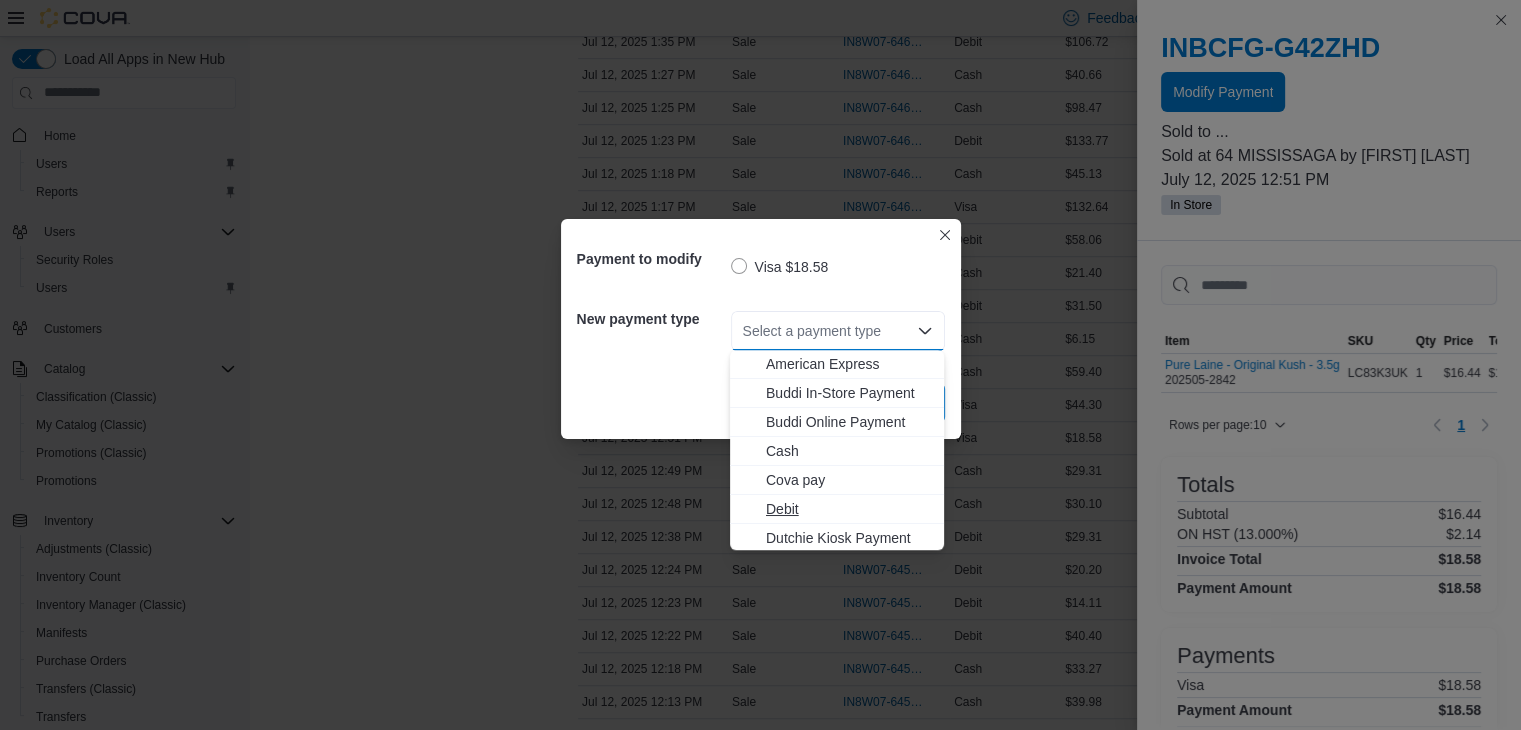 click on "Debit" at bounding box center [849, 509] 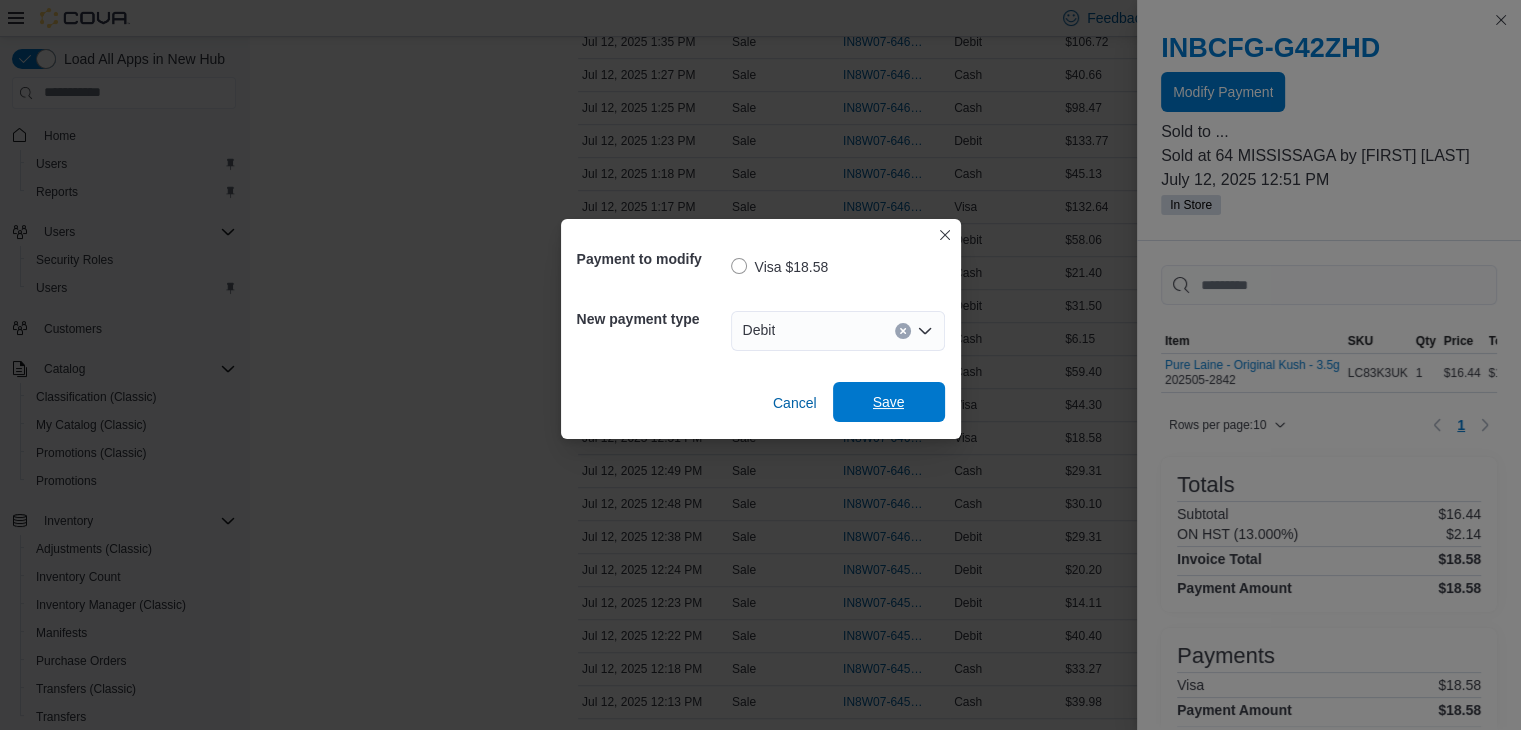 click on "Save" at bounding box center (889, 402) 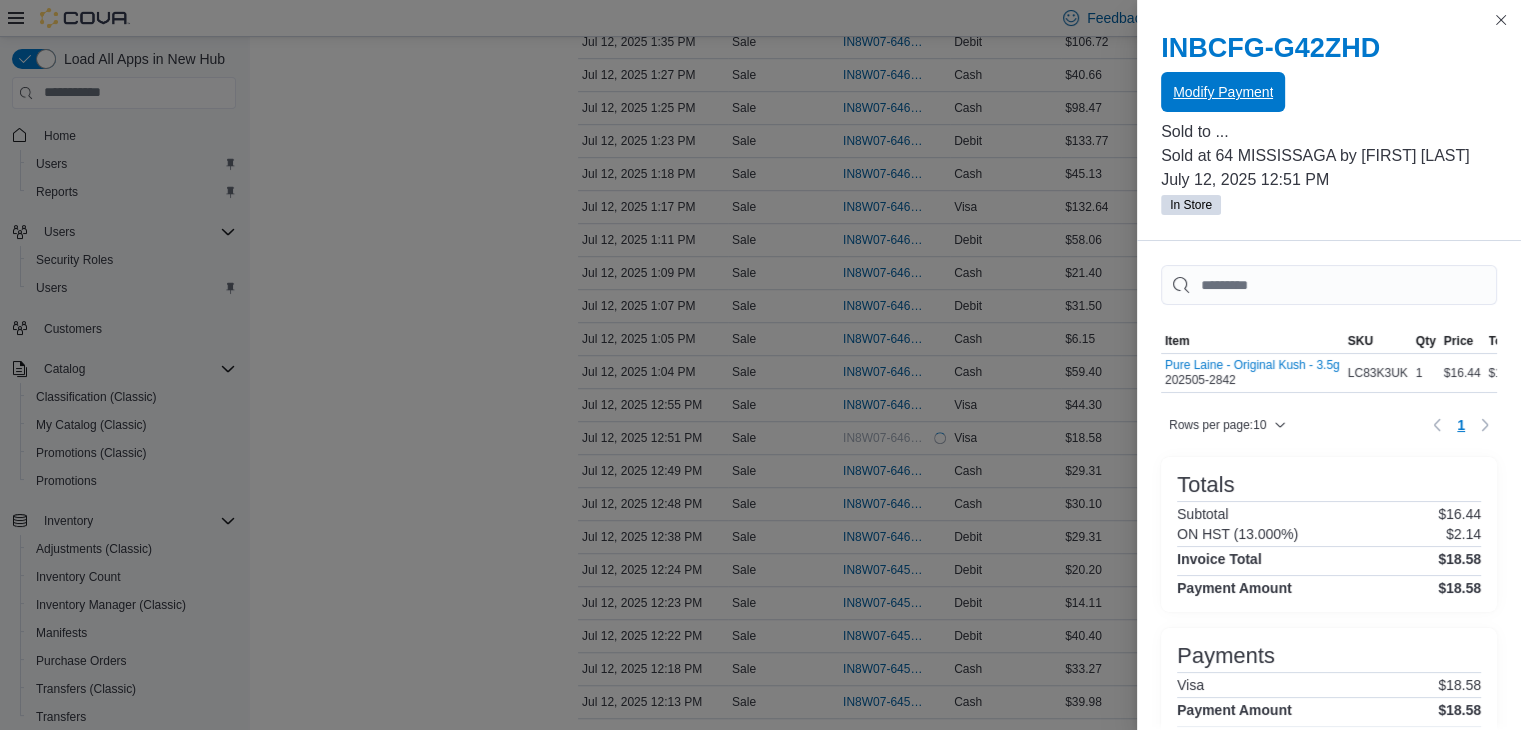 scroll, scrollTop: 0, scrollLeft: 0, axis: both 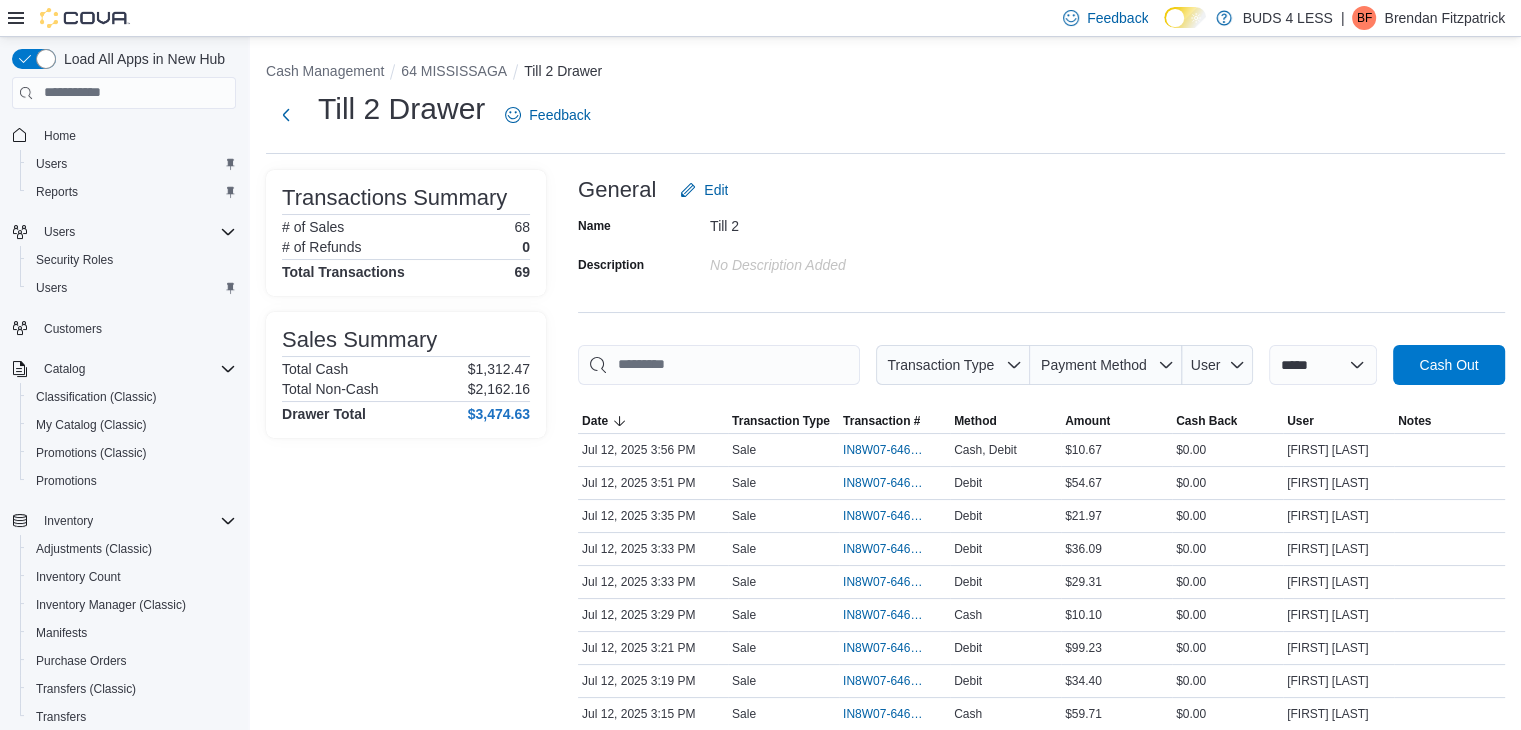 click on "Feedback Dark Mode BUDS 4 LESS | BF Brendan Fitzpatrick" at bounding box center [1280, 18] 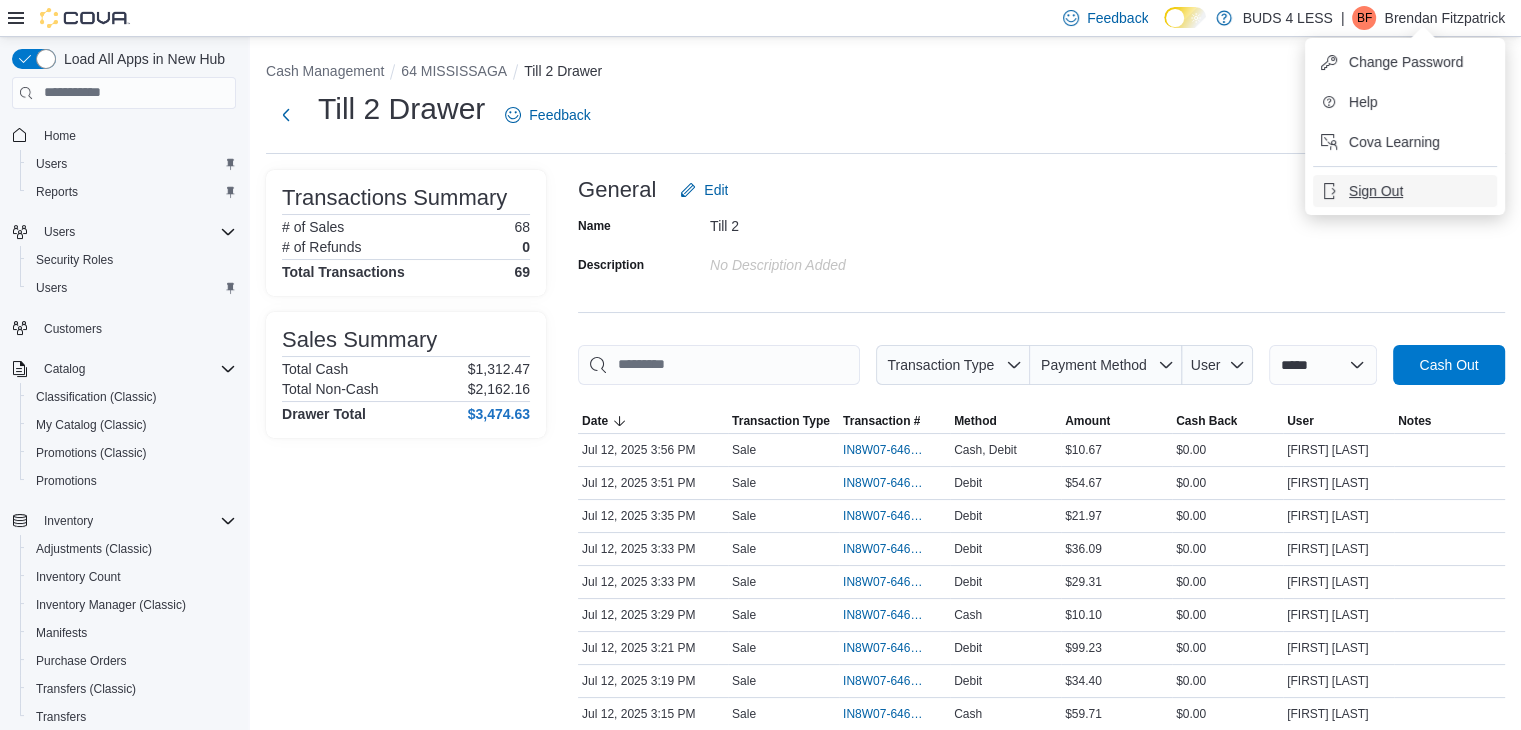 click on "Sign Out" at bounding box center (1376, 191) 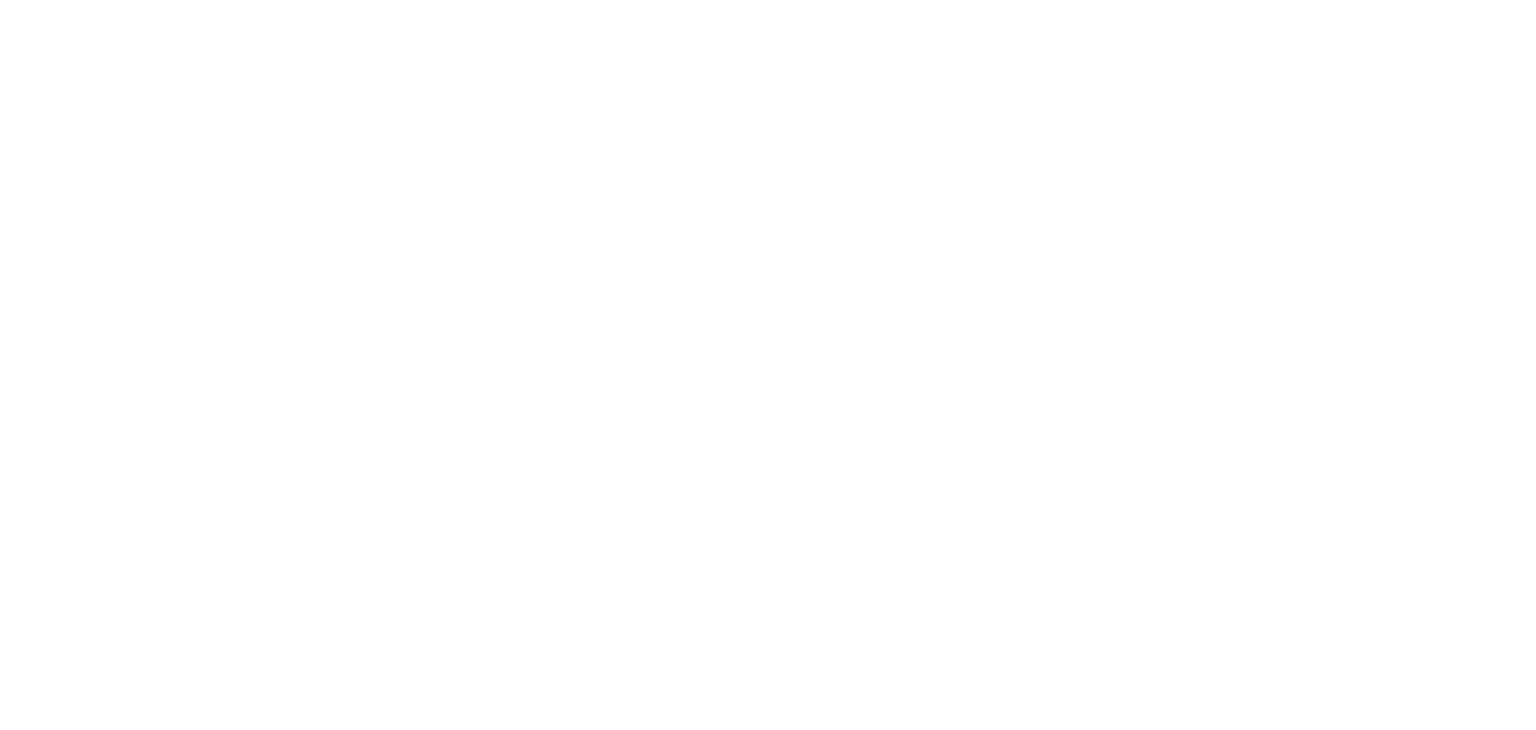 scroll, scrollTop: 0, scrollLeft: 0, axis: both 